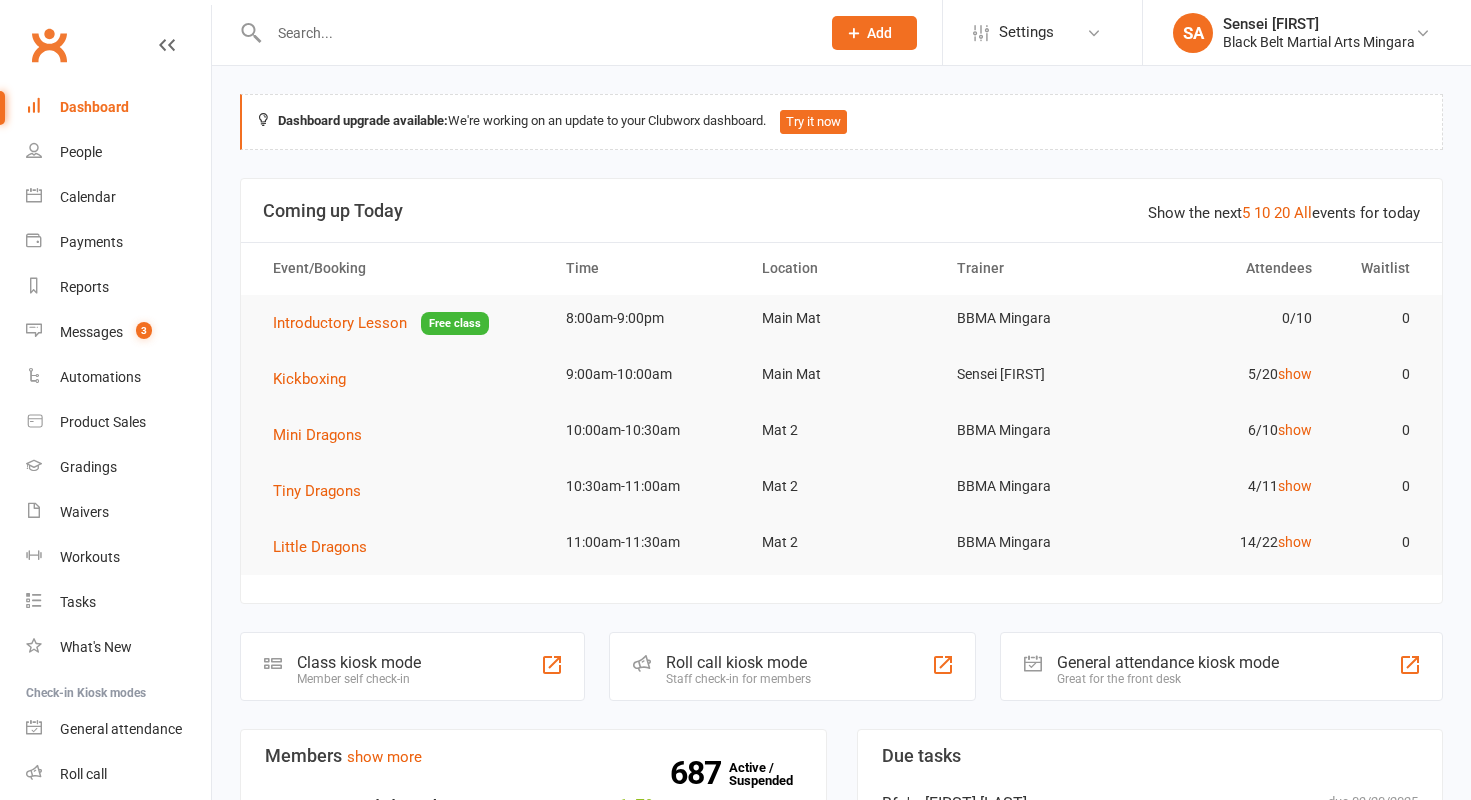scroll, scrollTop: 0, scrollLeft: 0, axis: both 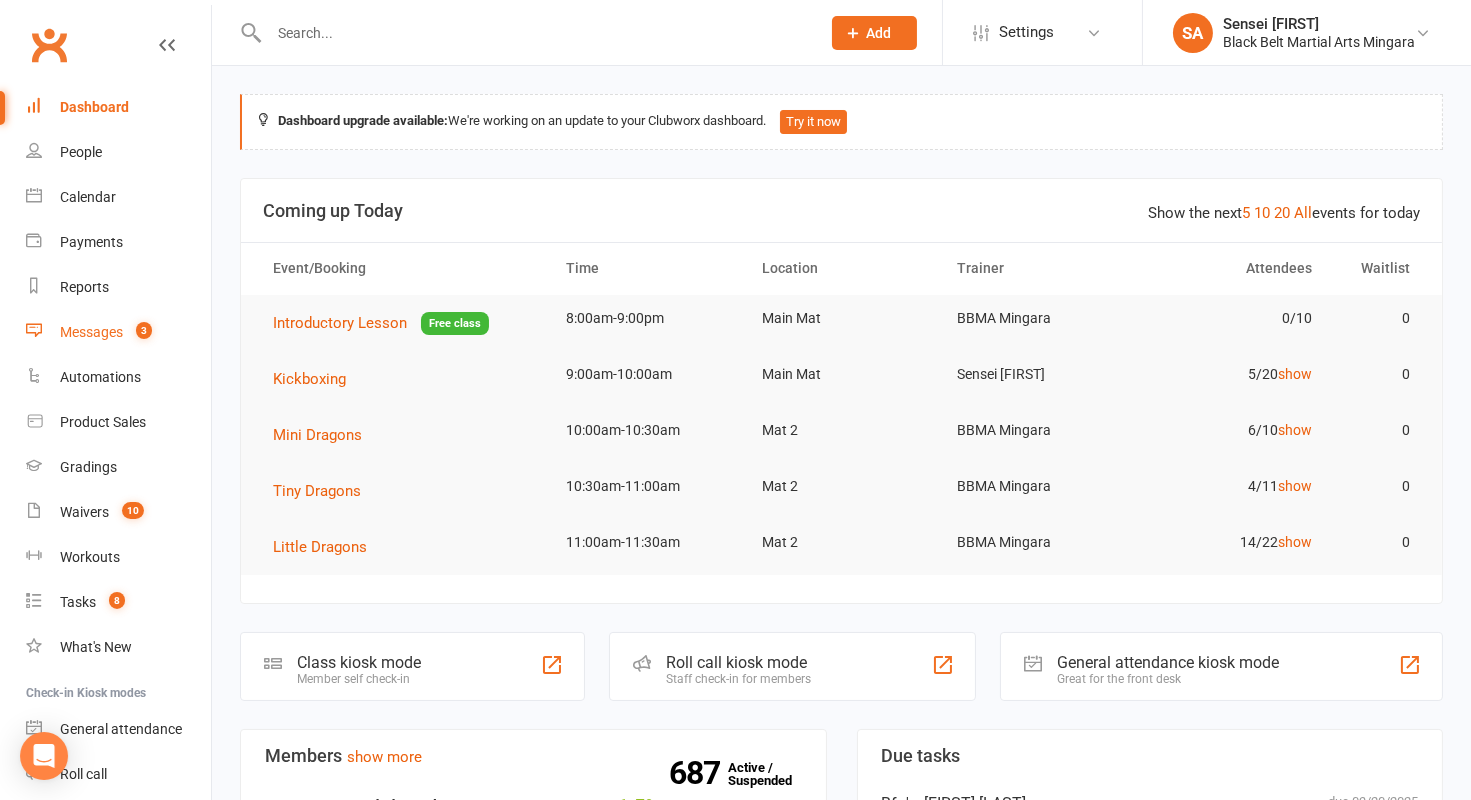 click on "Messages" at bounding box center (91, 332) 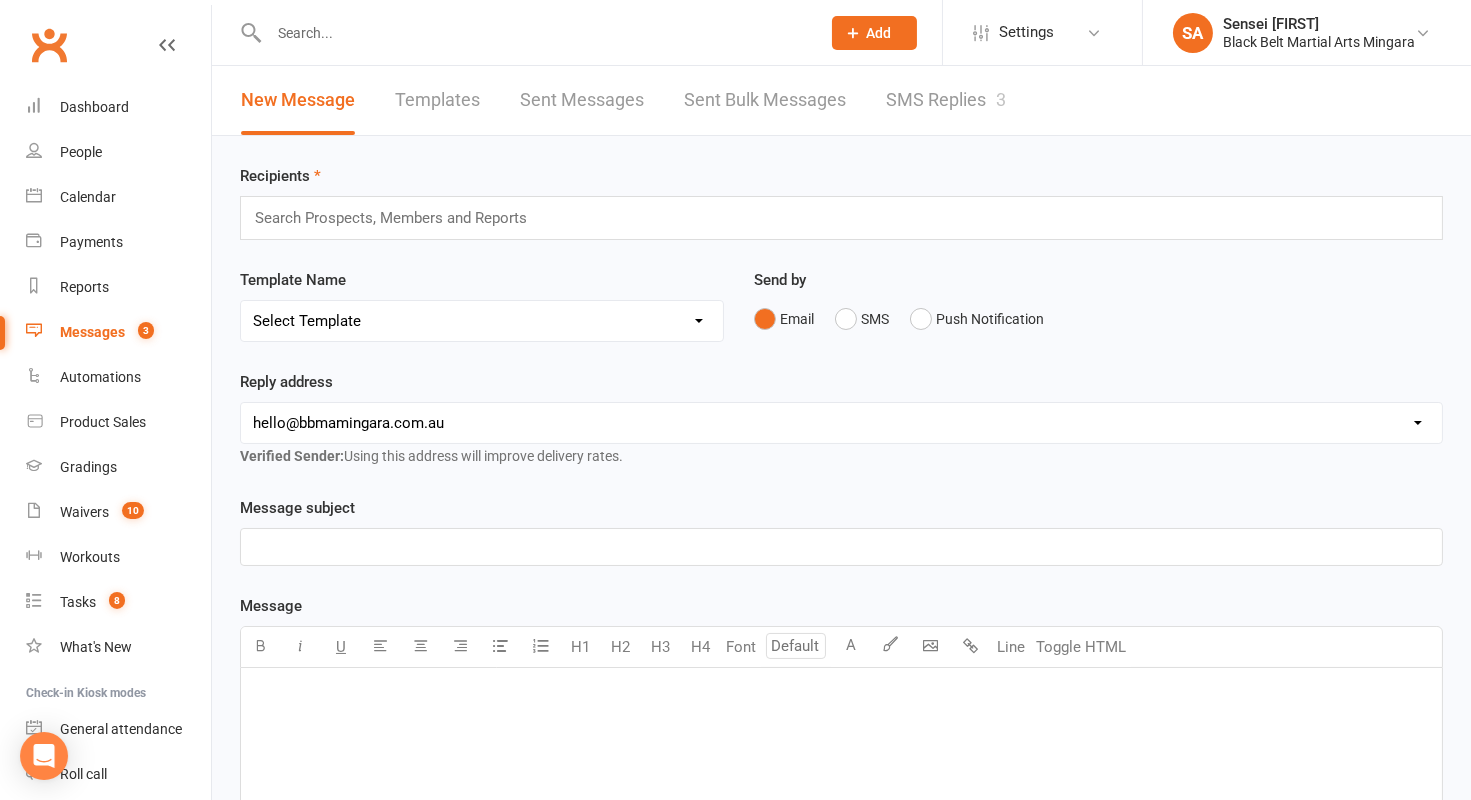 click on "SMS Replies  3" at bounding box center [946, 100] 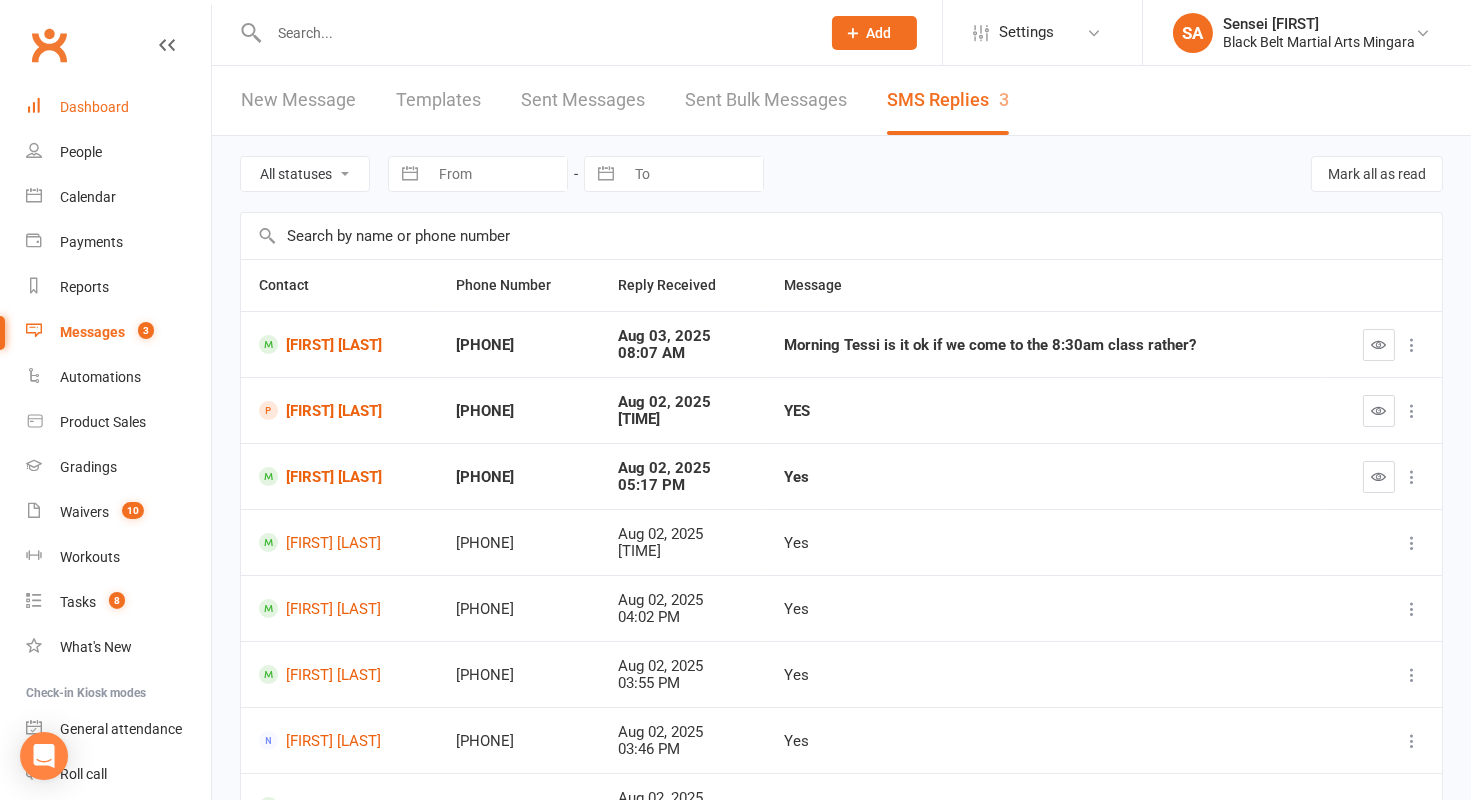 click on "Dashboard" at bounding box center (118, 107) 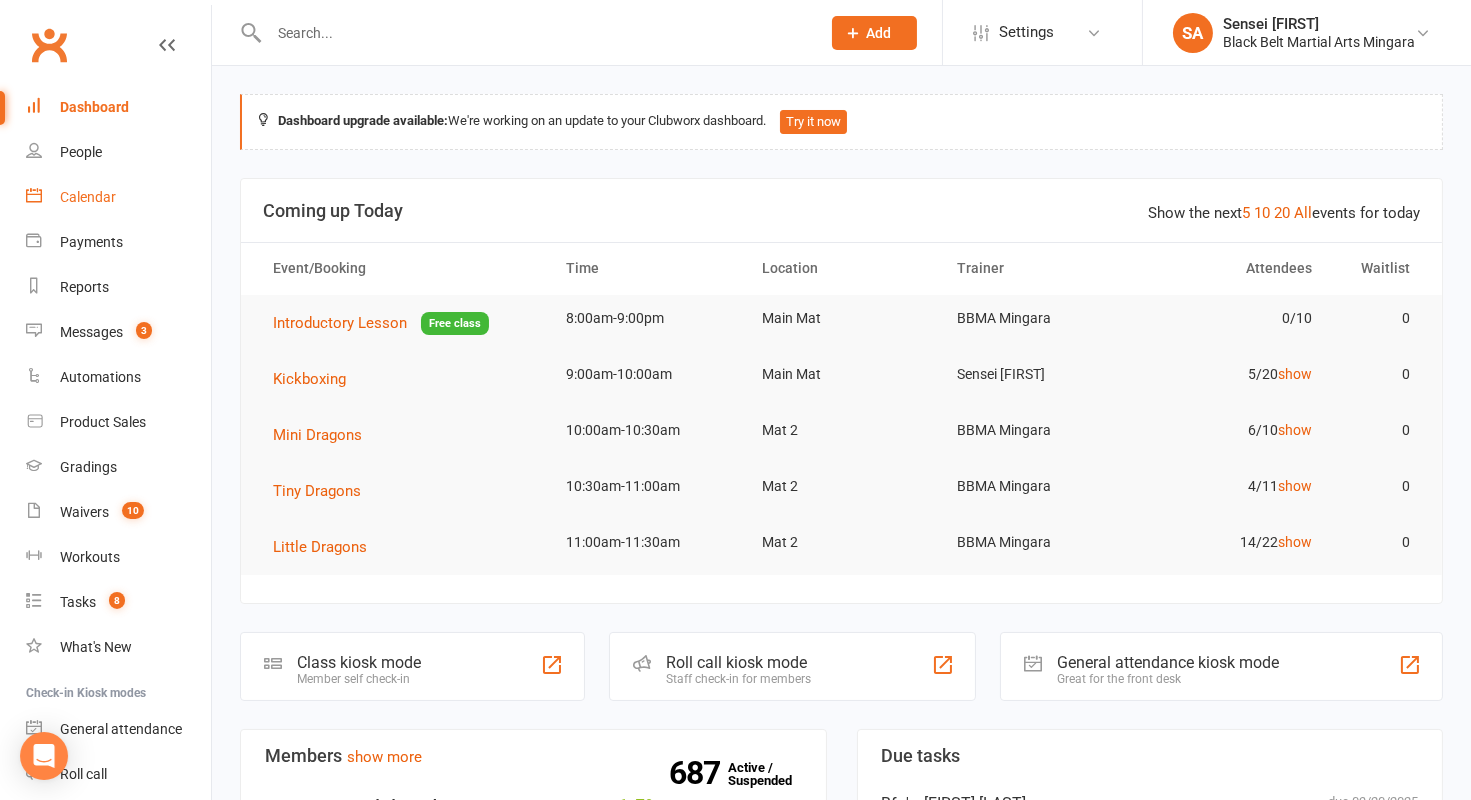 click on "Calendar" at bounding box center (88, 197) 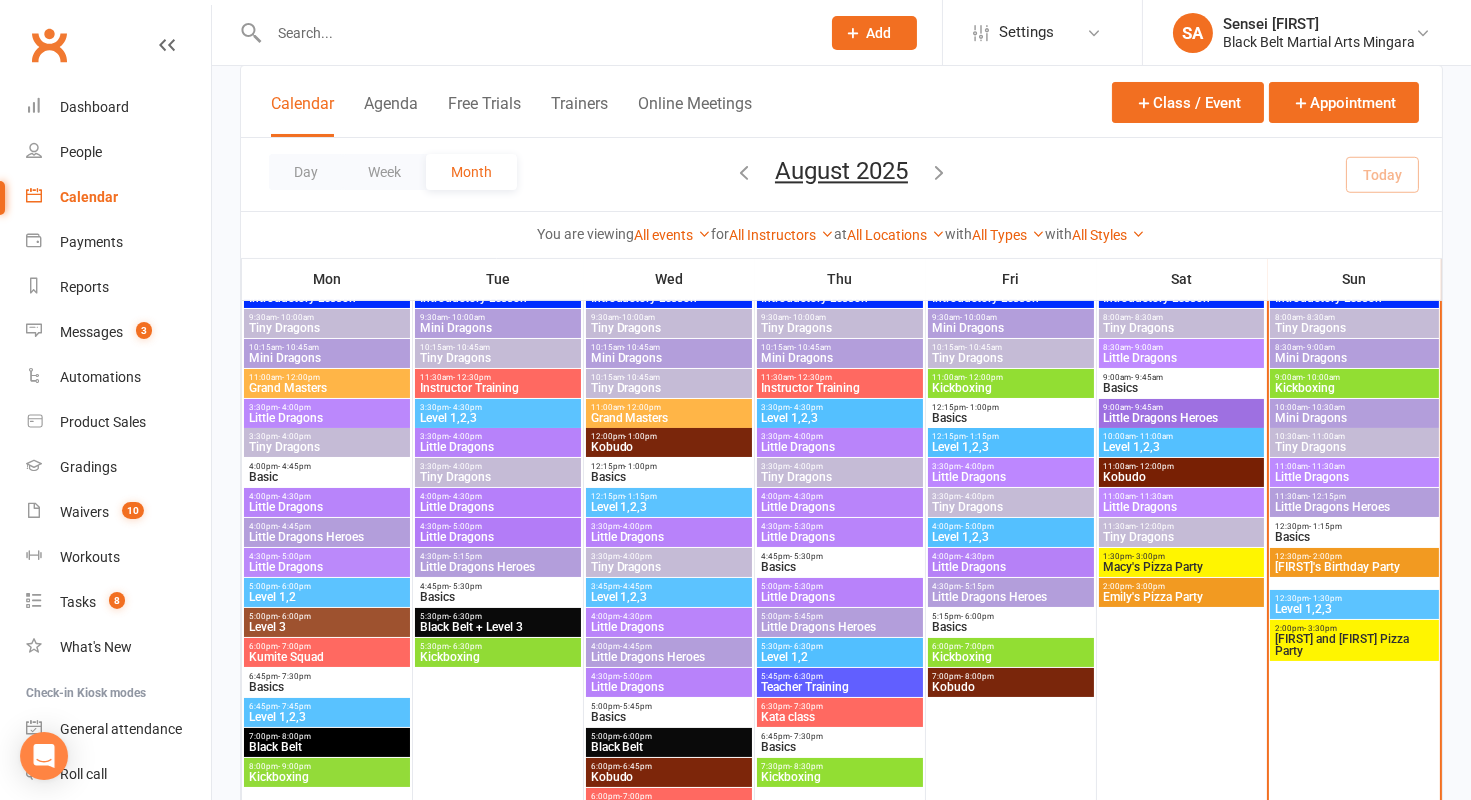 scroll, scrollTop: 162, scrollLeft: 0, axis: vertical 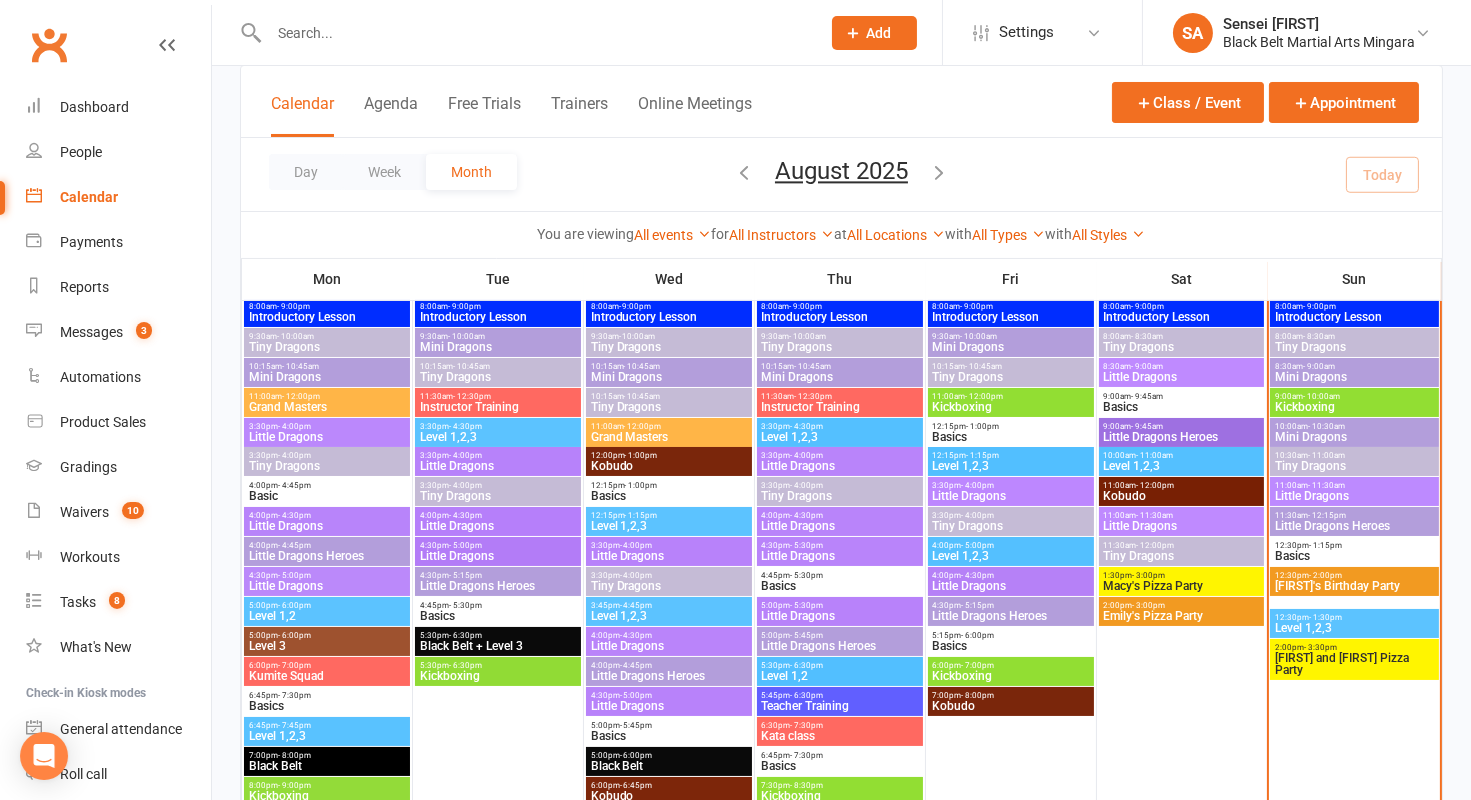 click on "Tiny Dragons" at bounding box center [1354, 347] 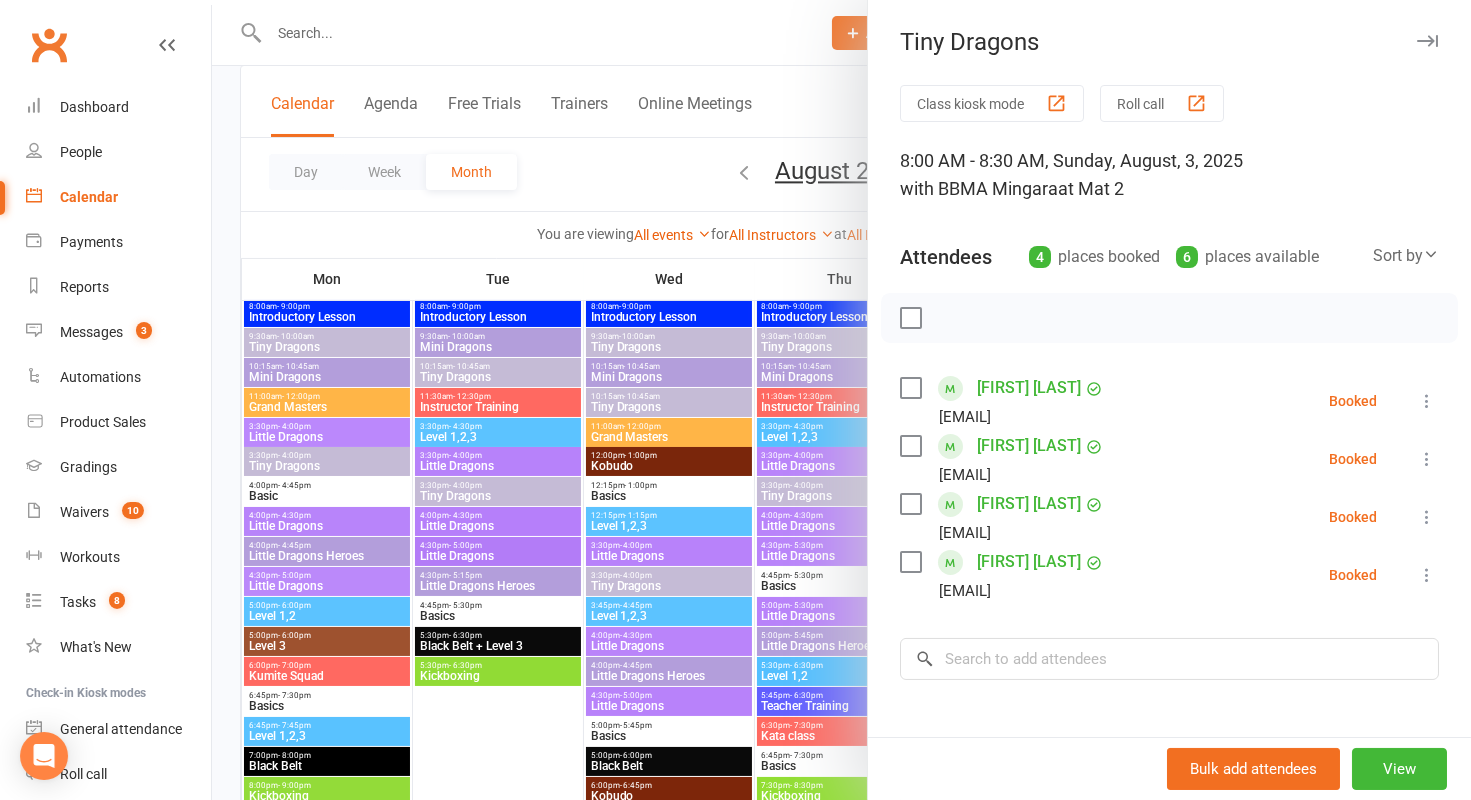 click at bounding box center [1169, 318] 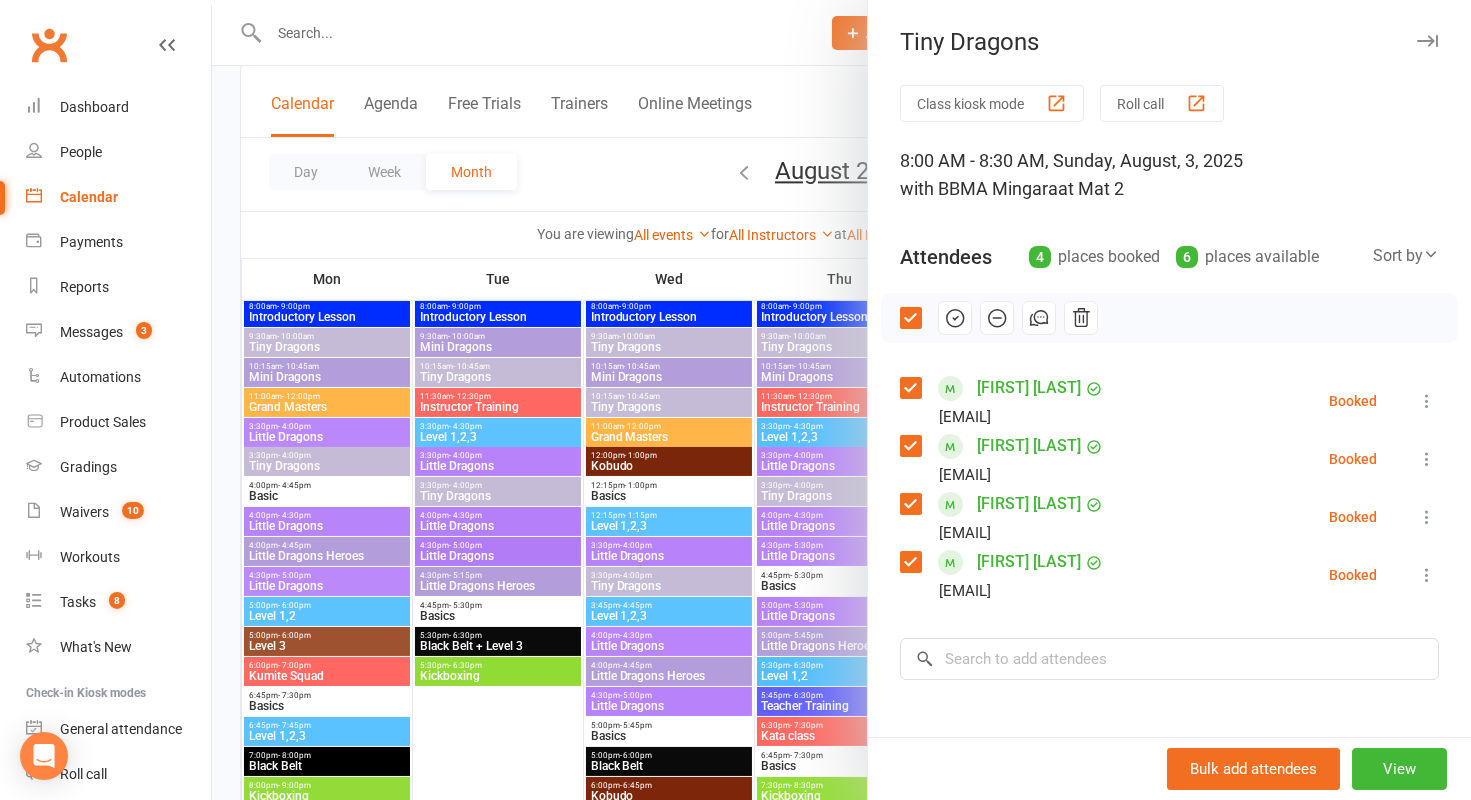 click at bounding box center [910, 388] 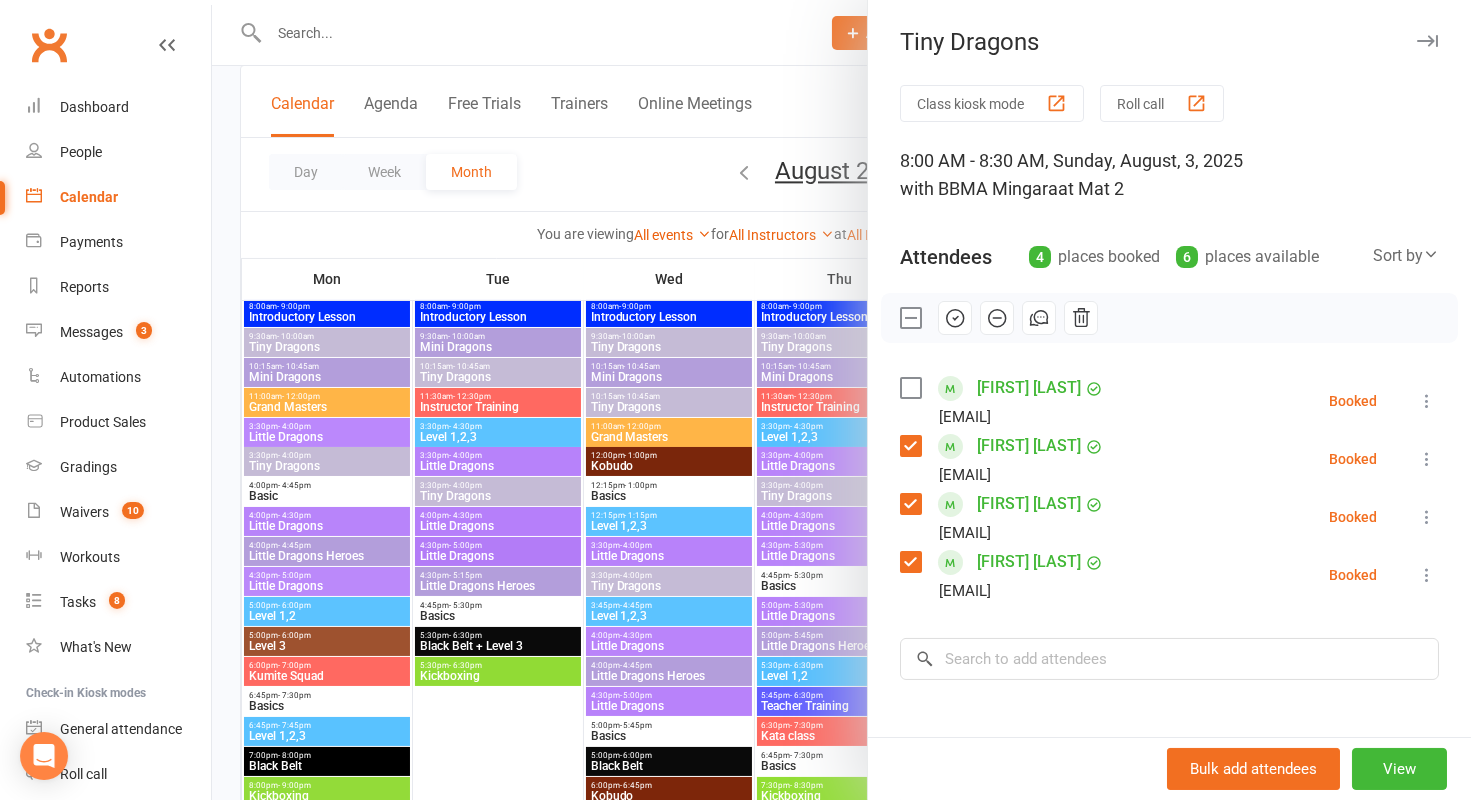 click at bounding box center (910, 446) 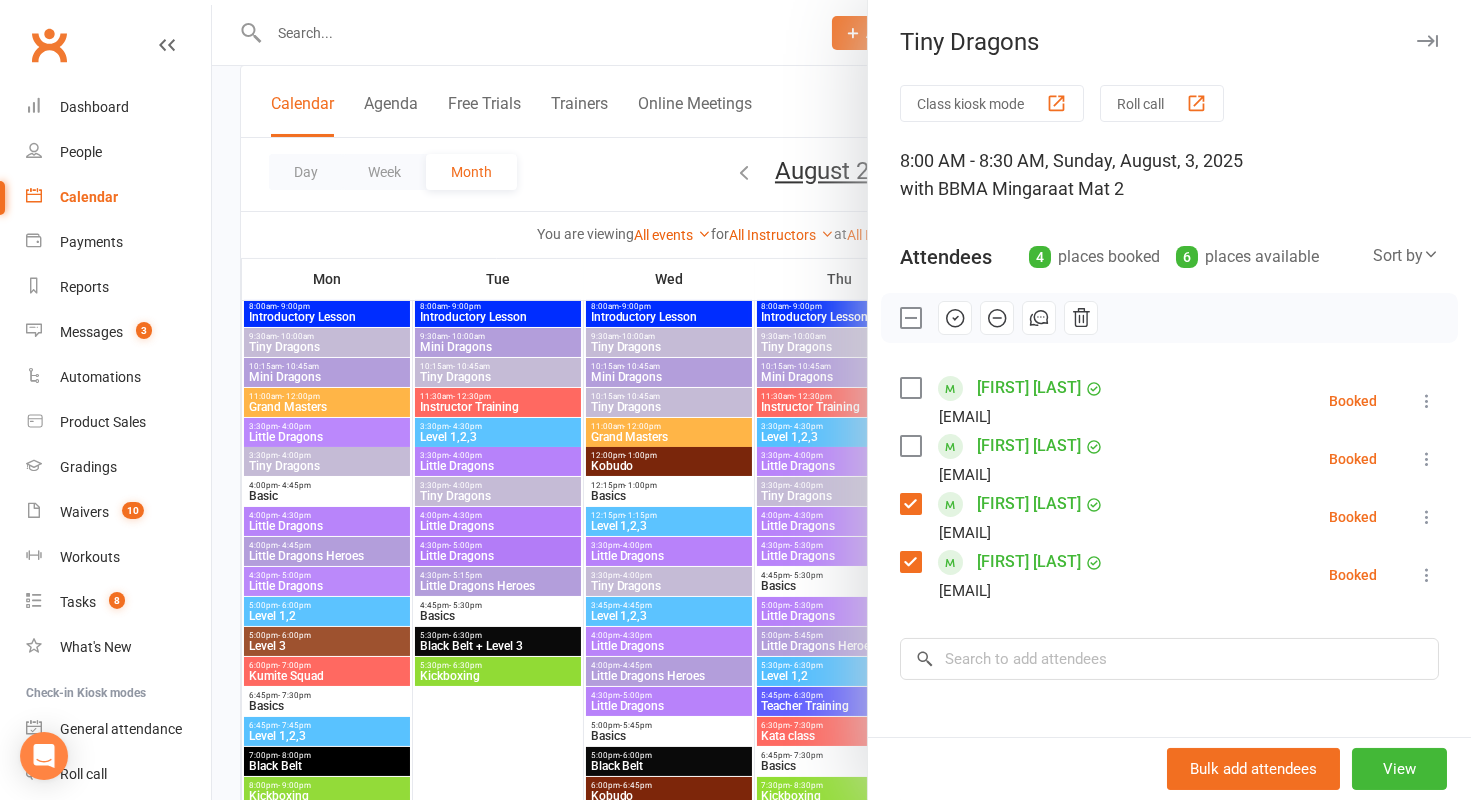 click 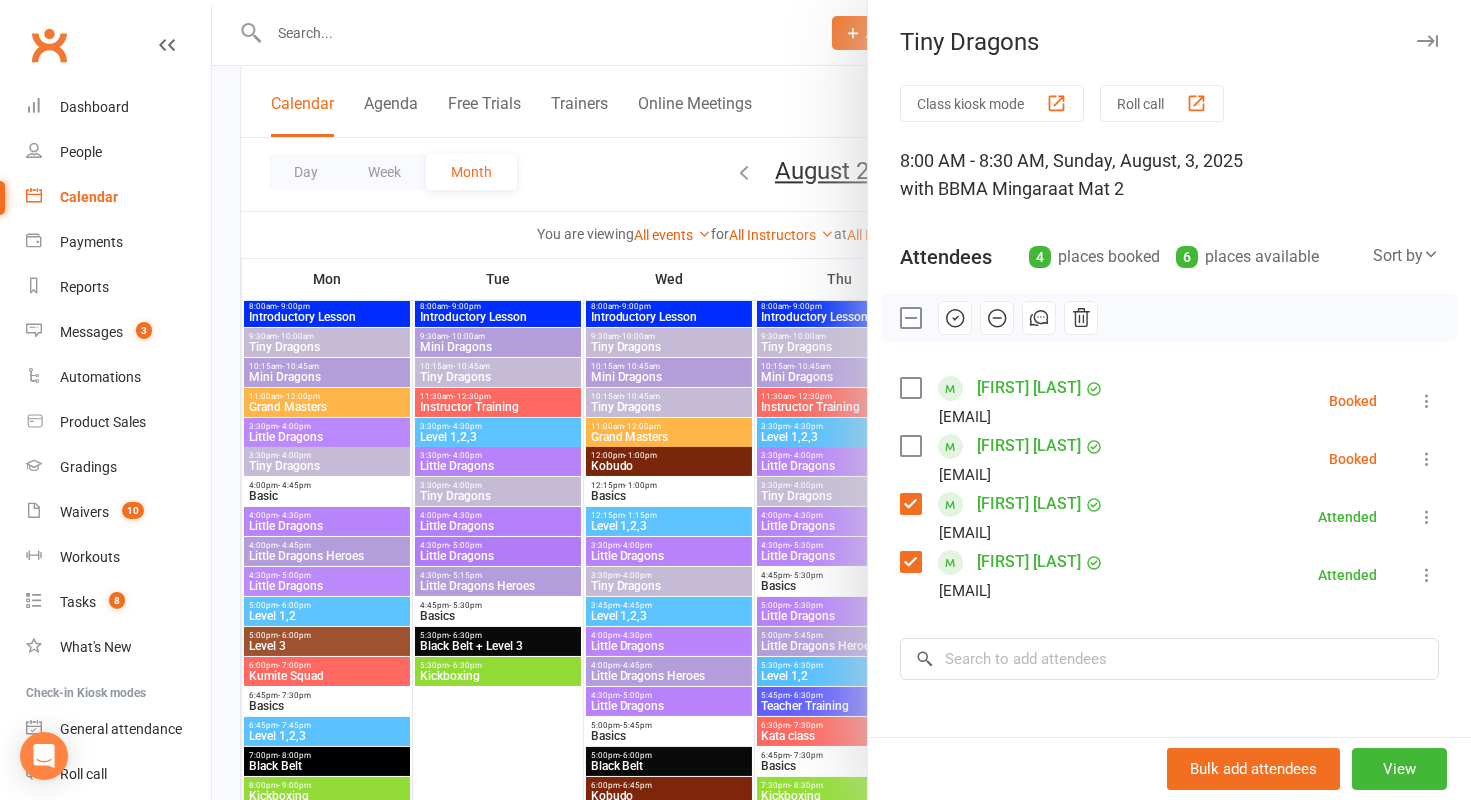 click at bounding box center [910, 318] 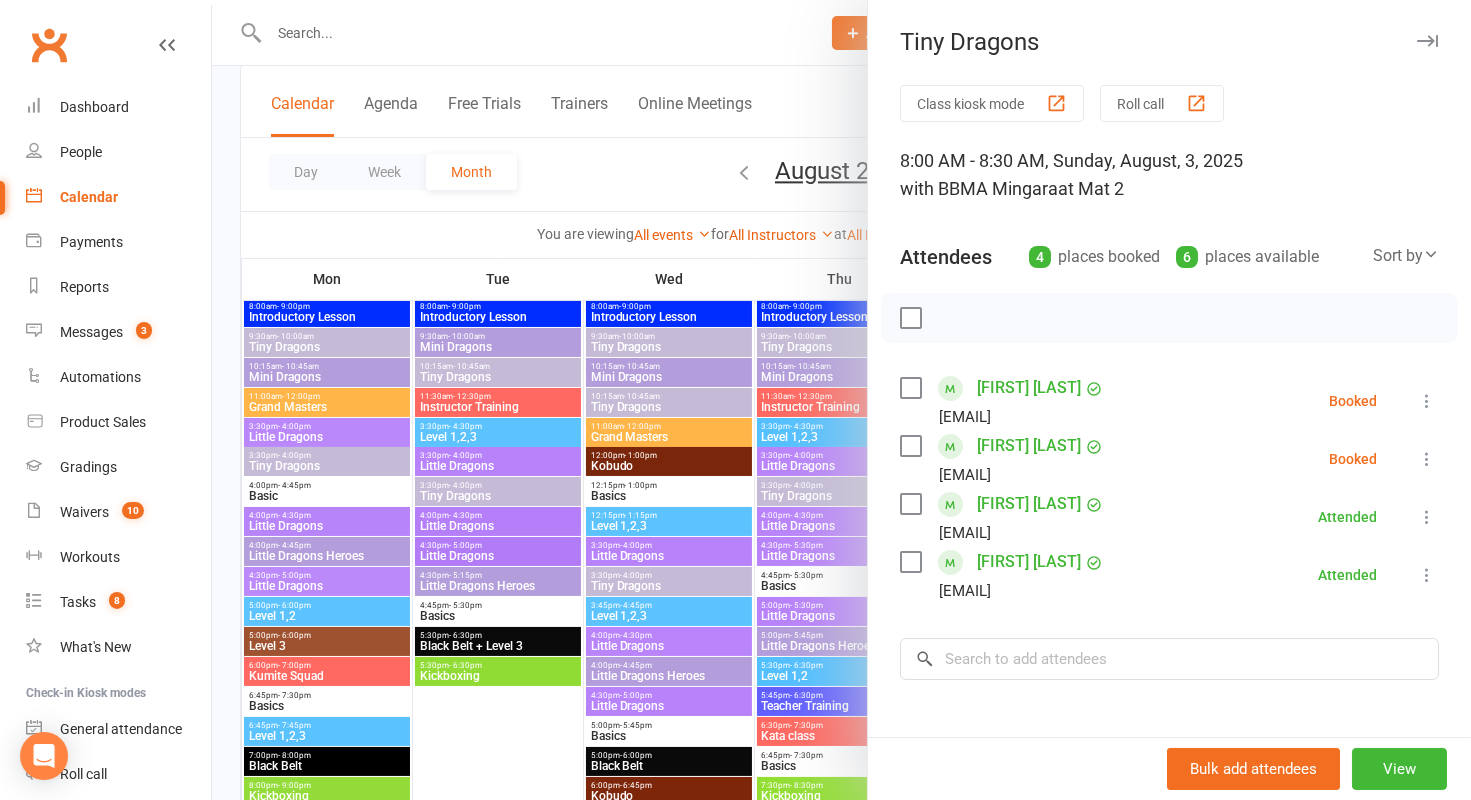 click at bounding box center (910, 446) 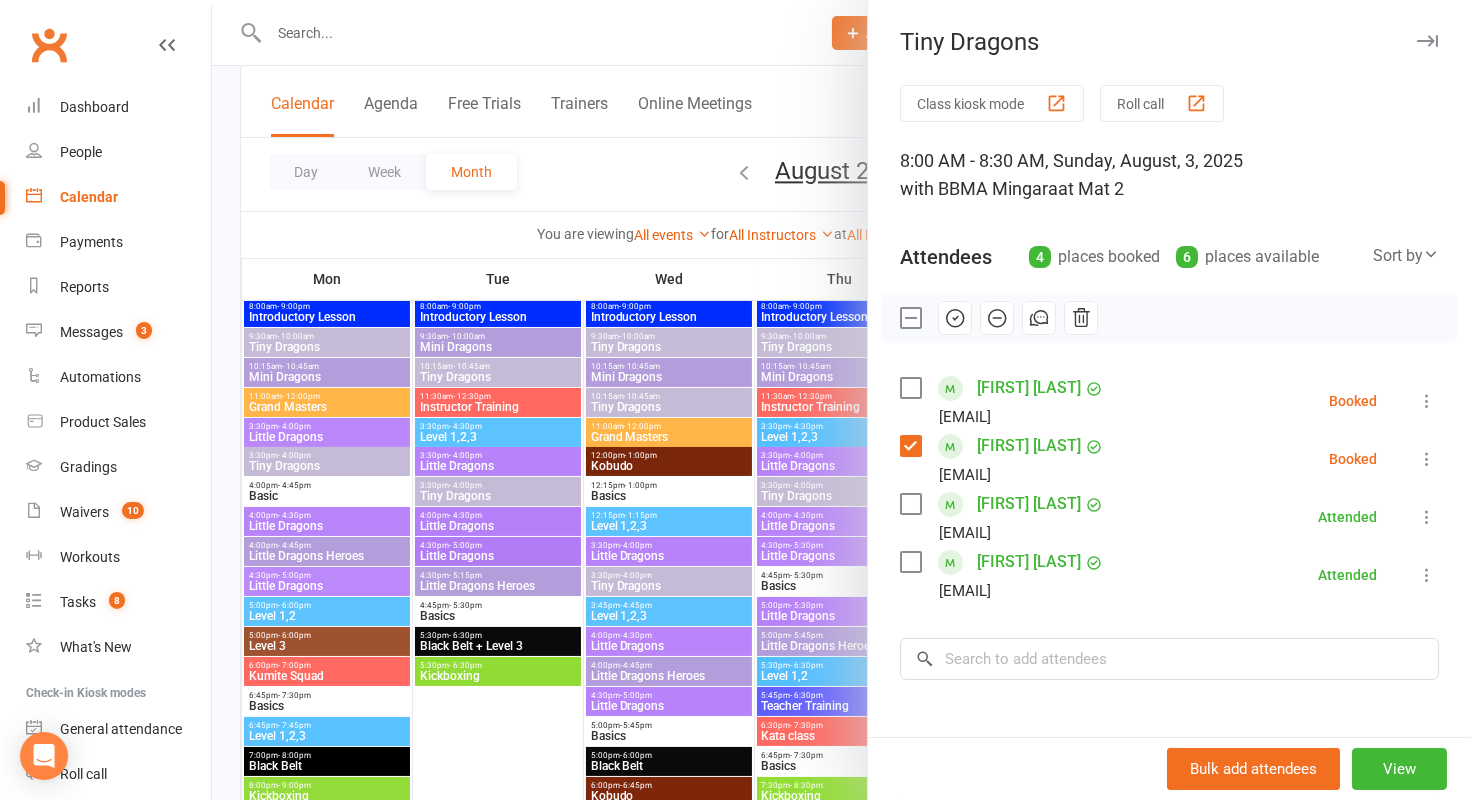 click 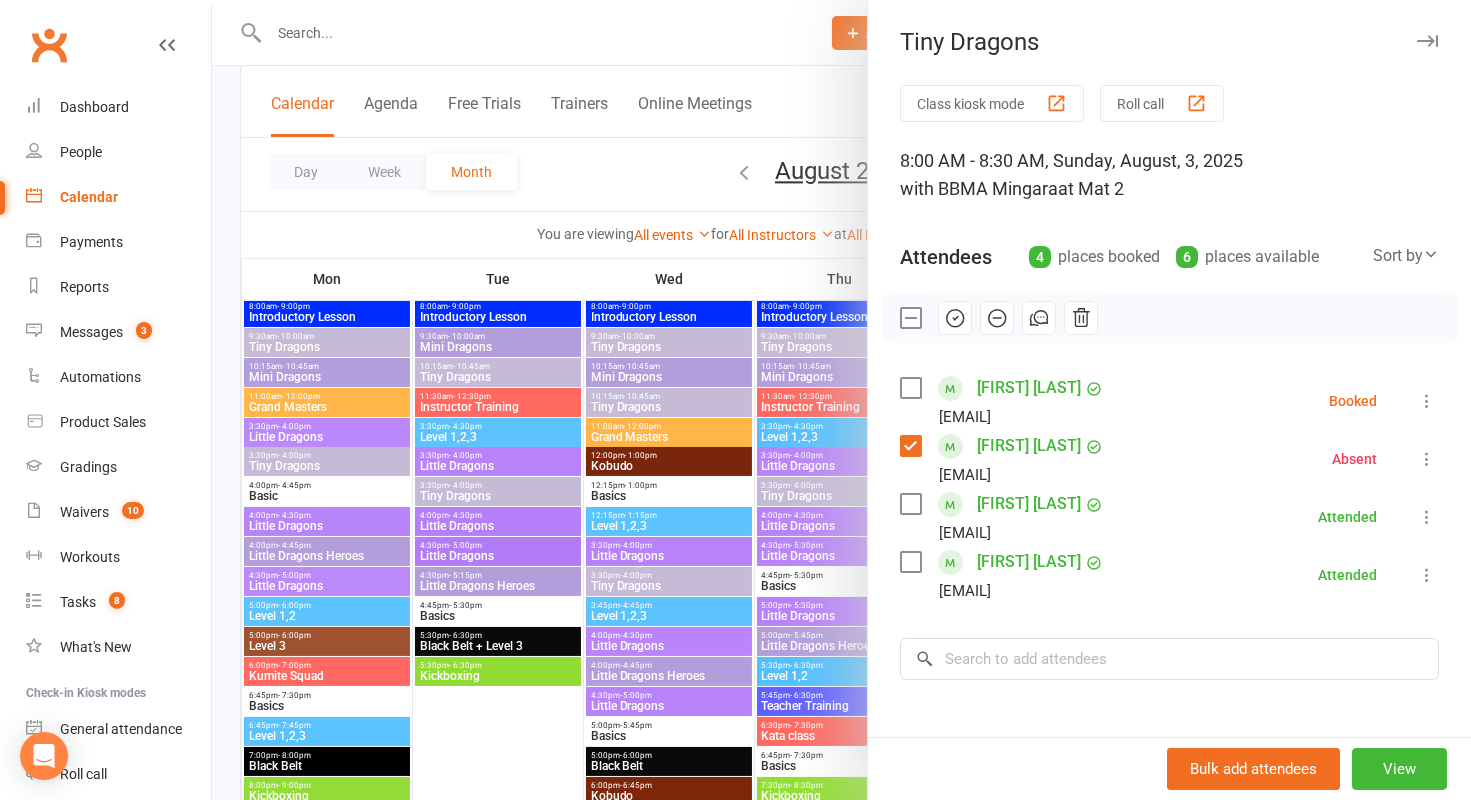 click at bounding box center [841, 400] 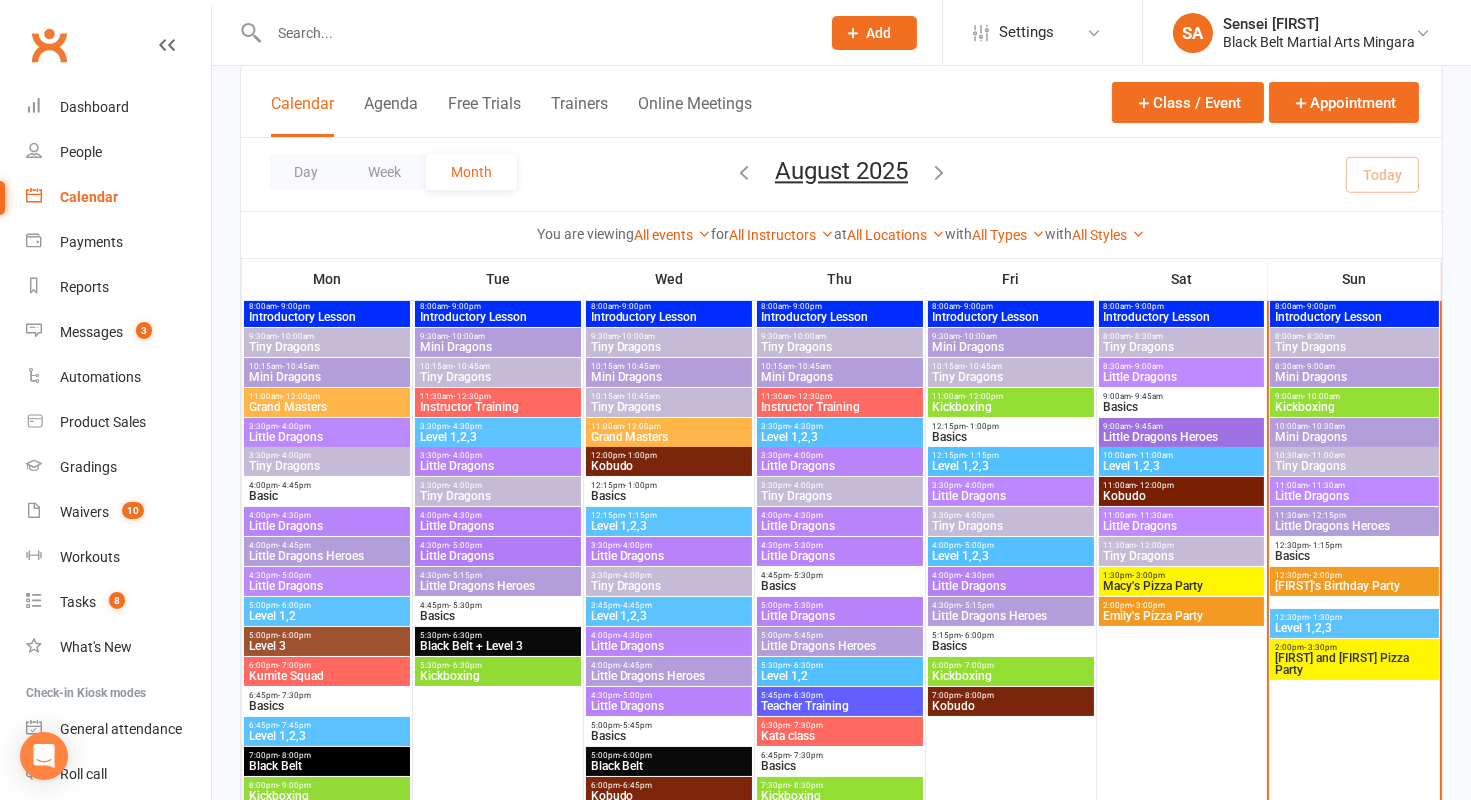 click on "Mini Dragons" at bounding box center [1354, 377] 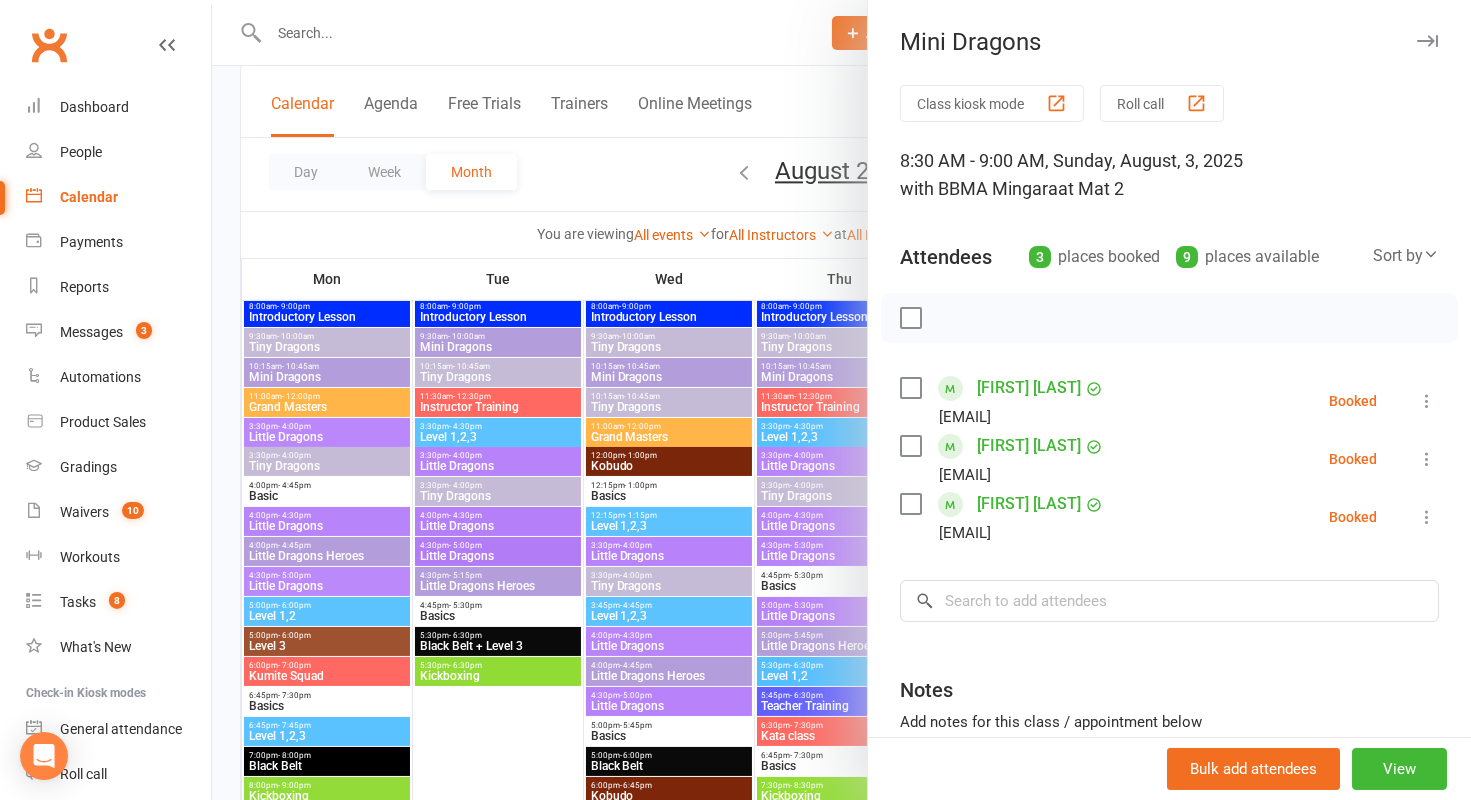 click at bounding box center [910, 318] 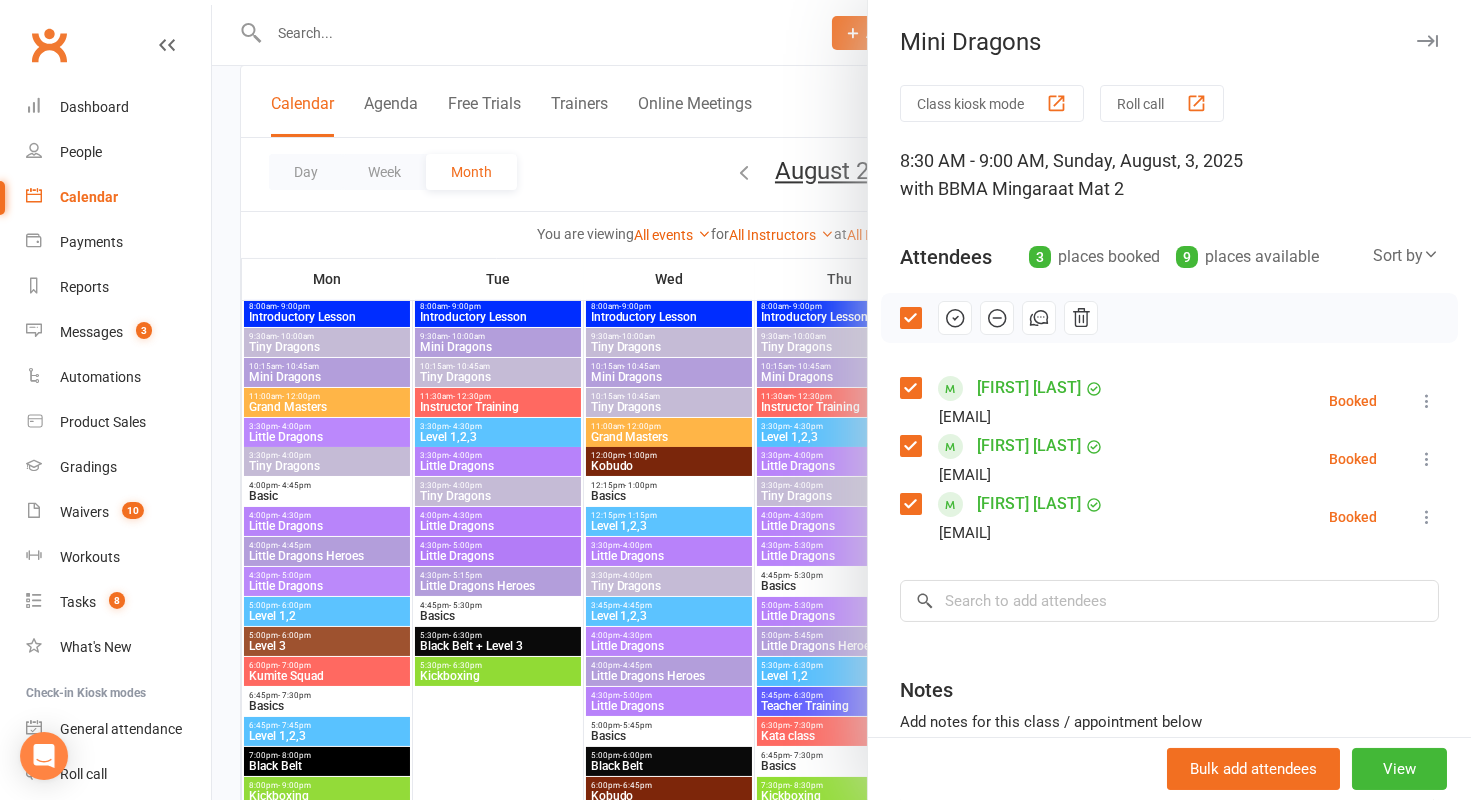 click at bounding box center [910, 504] 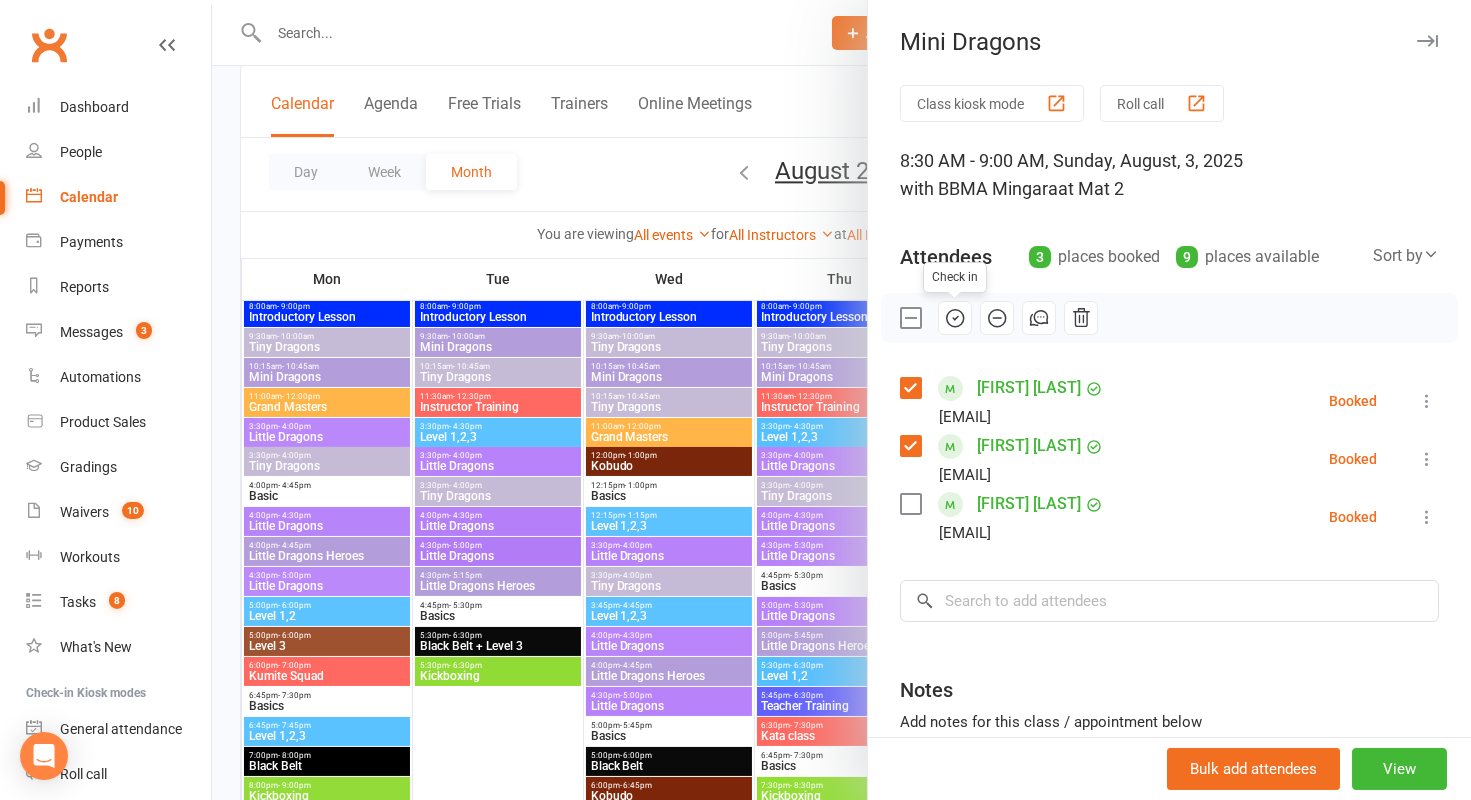 click 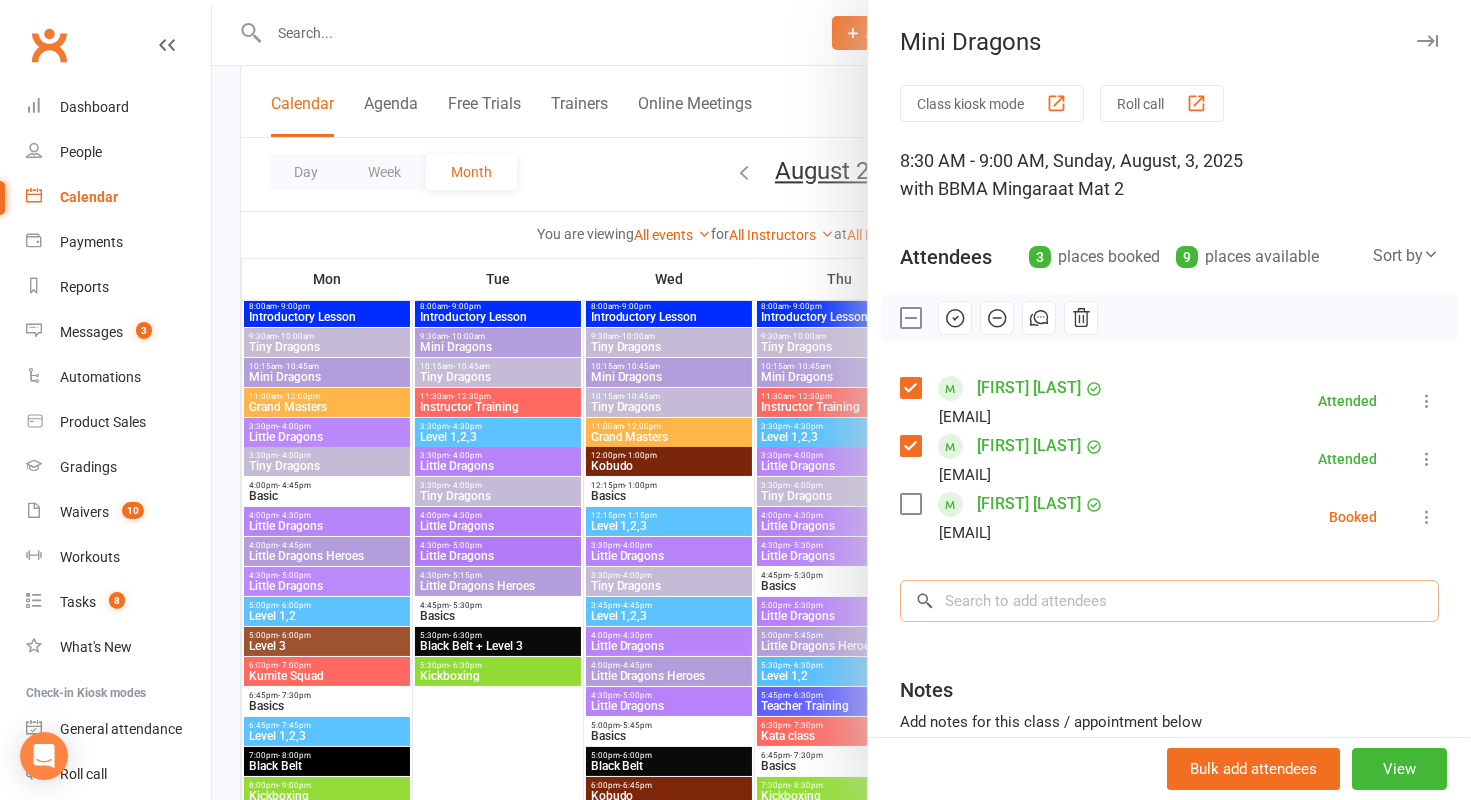 click at bounding box center (1169, 601) 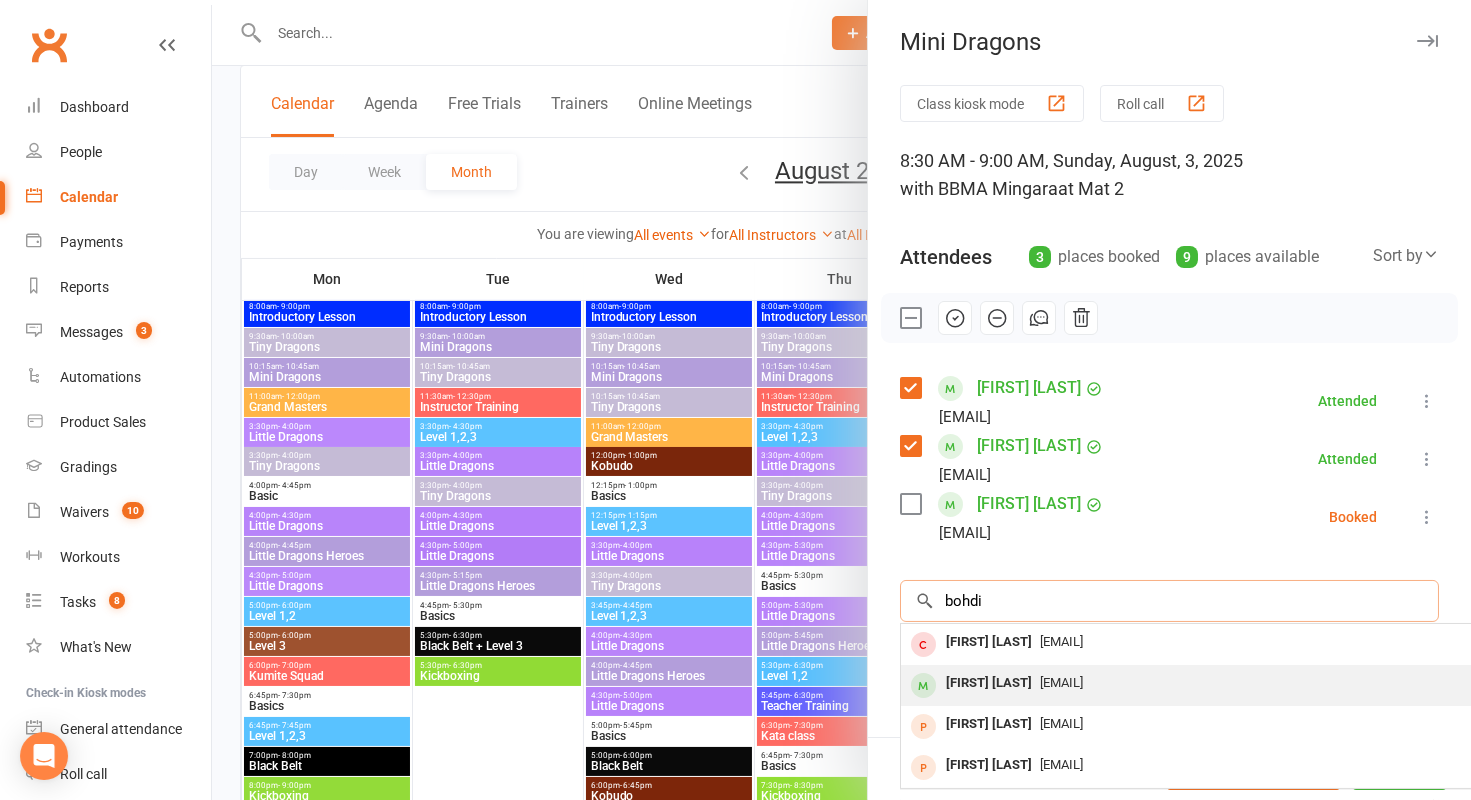 scroll, scrollTop: 163, scrollLeft: 0, axis: vertical 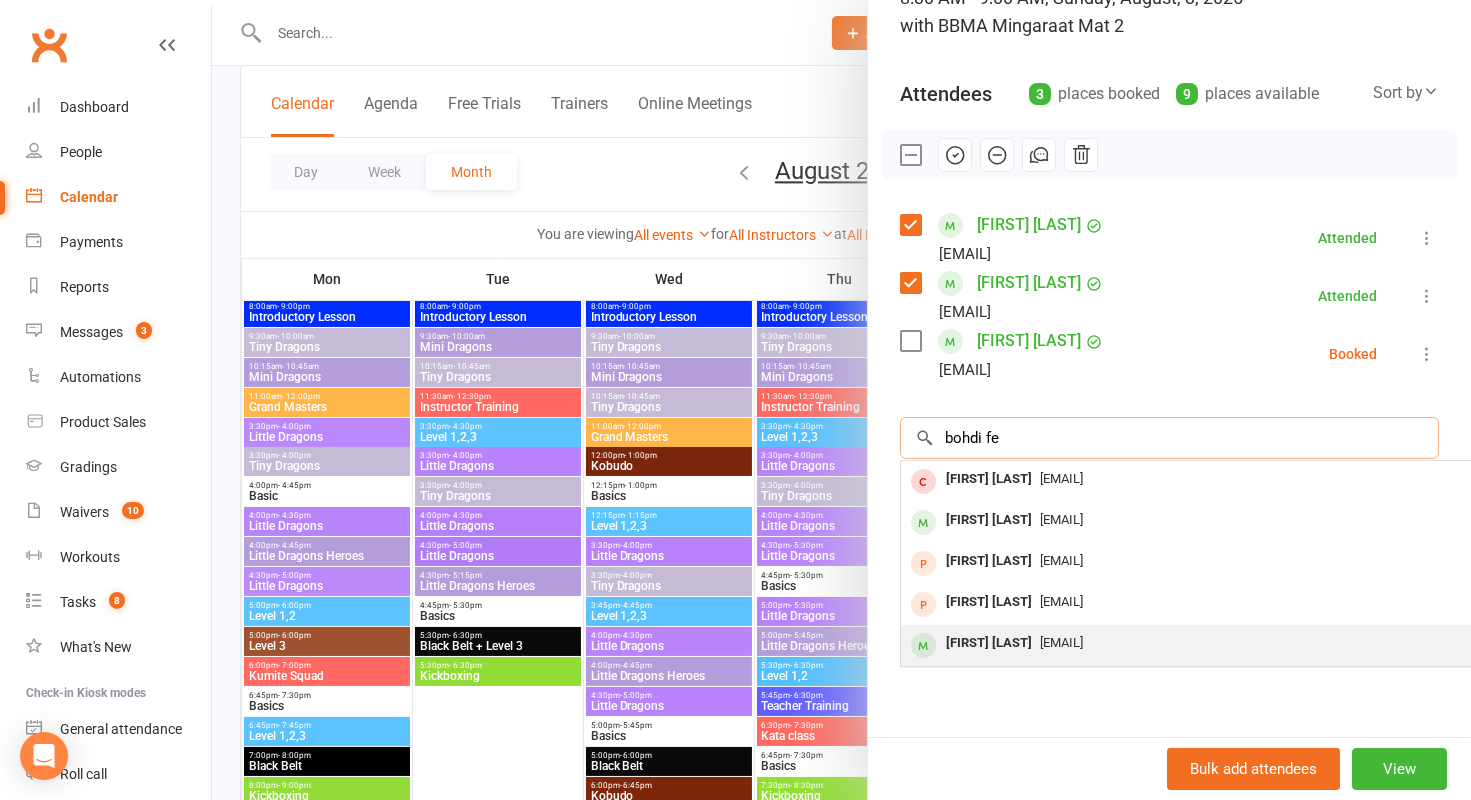 type on "bohdi fe" 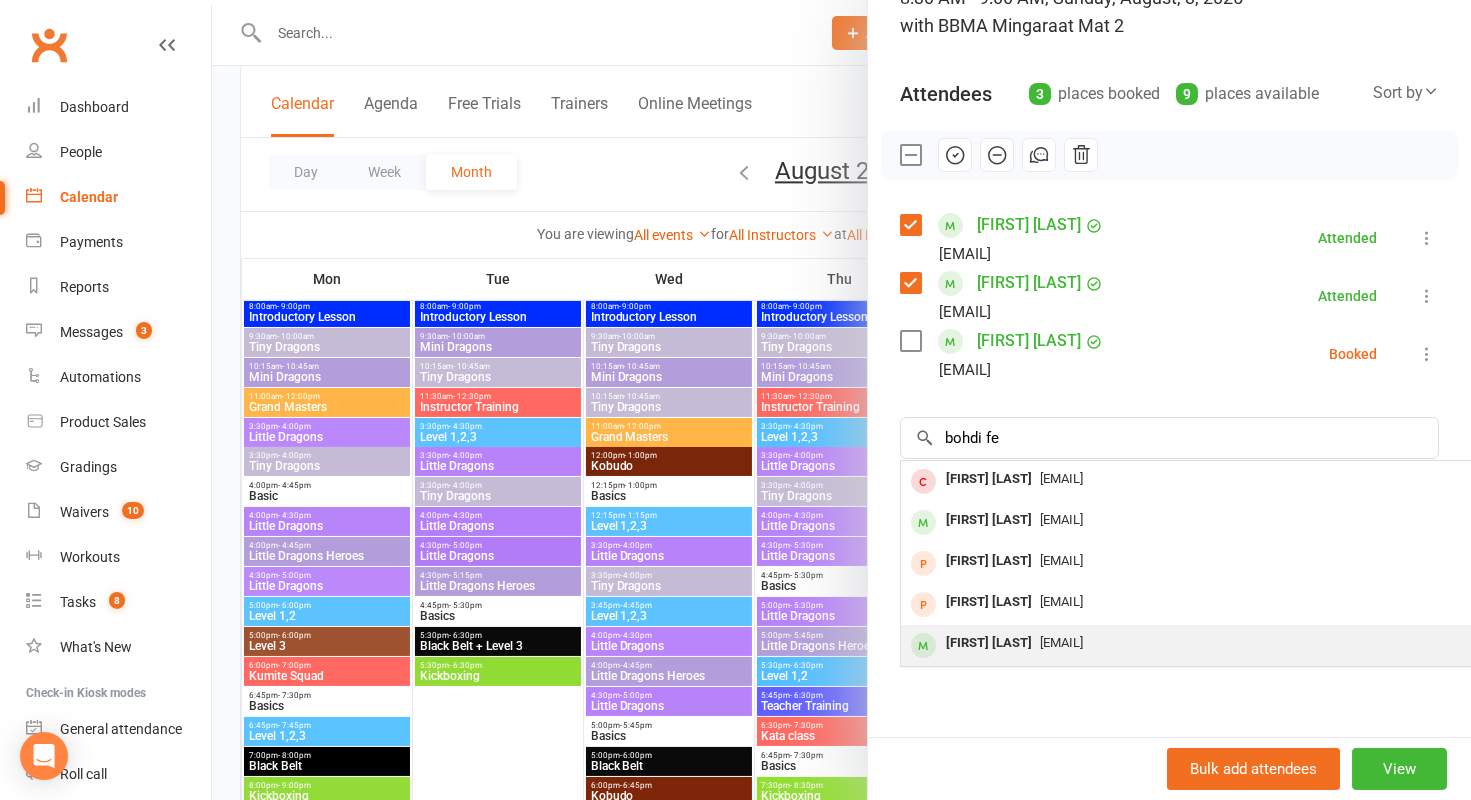 click on "[EMAIL]" at bounding box center (1061, 642) 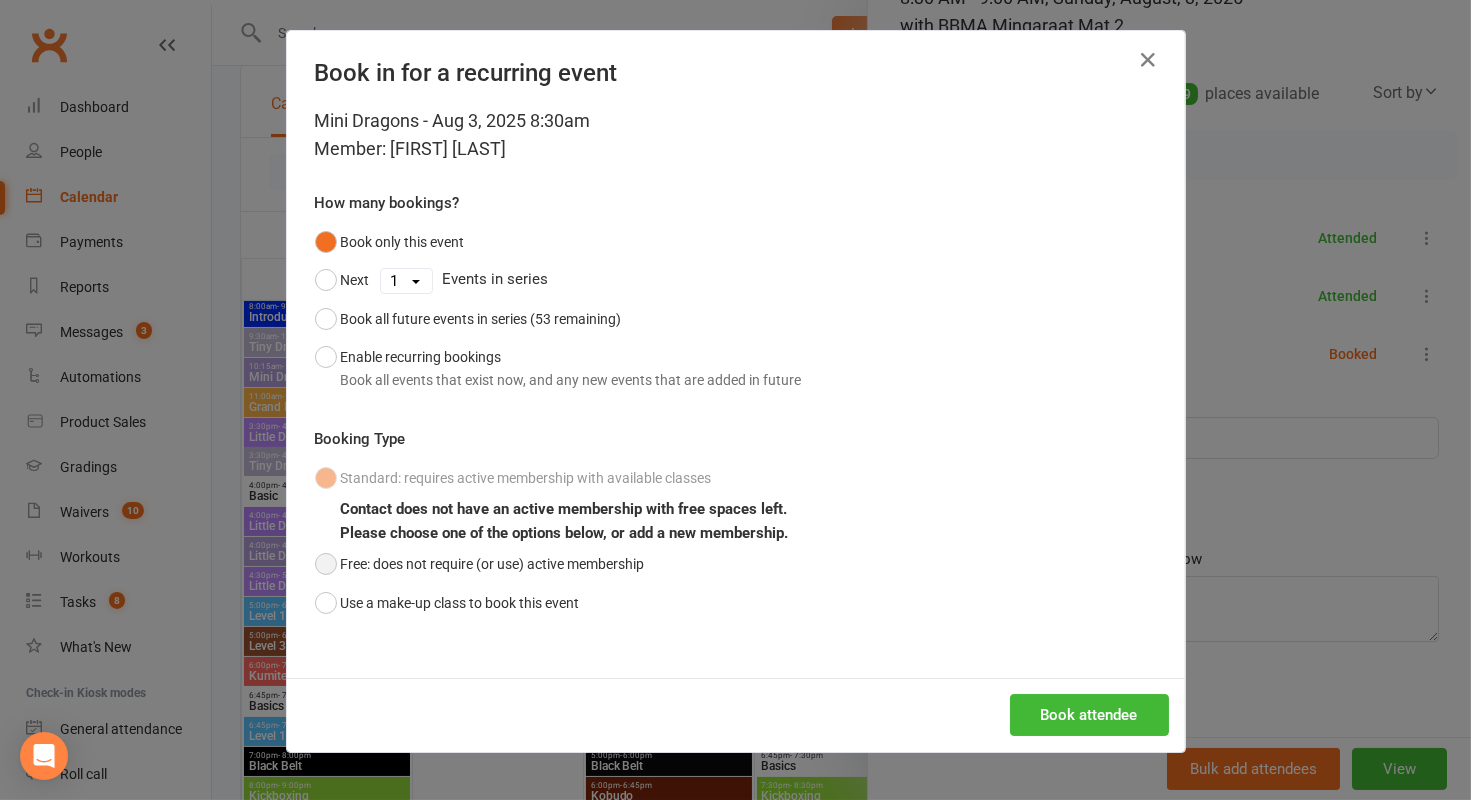click on "Free: does not require (or use) active membership" at bounding box center [480, 564] 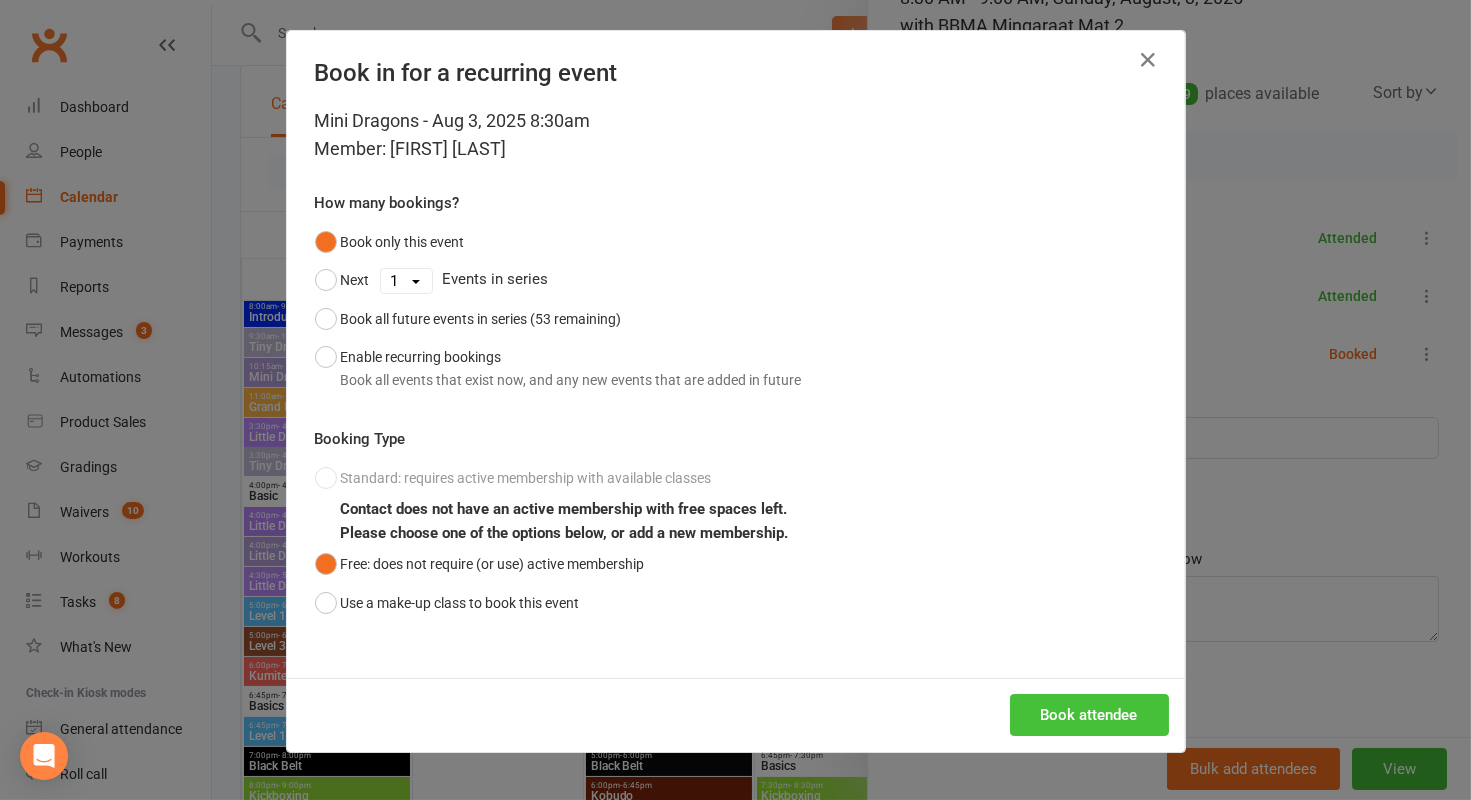 click on "Book attendee" at bounding box center [1089, 715] 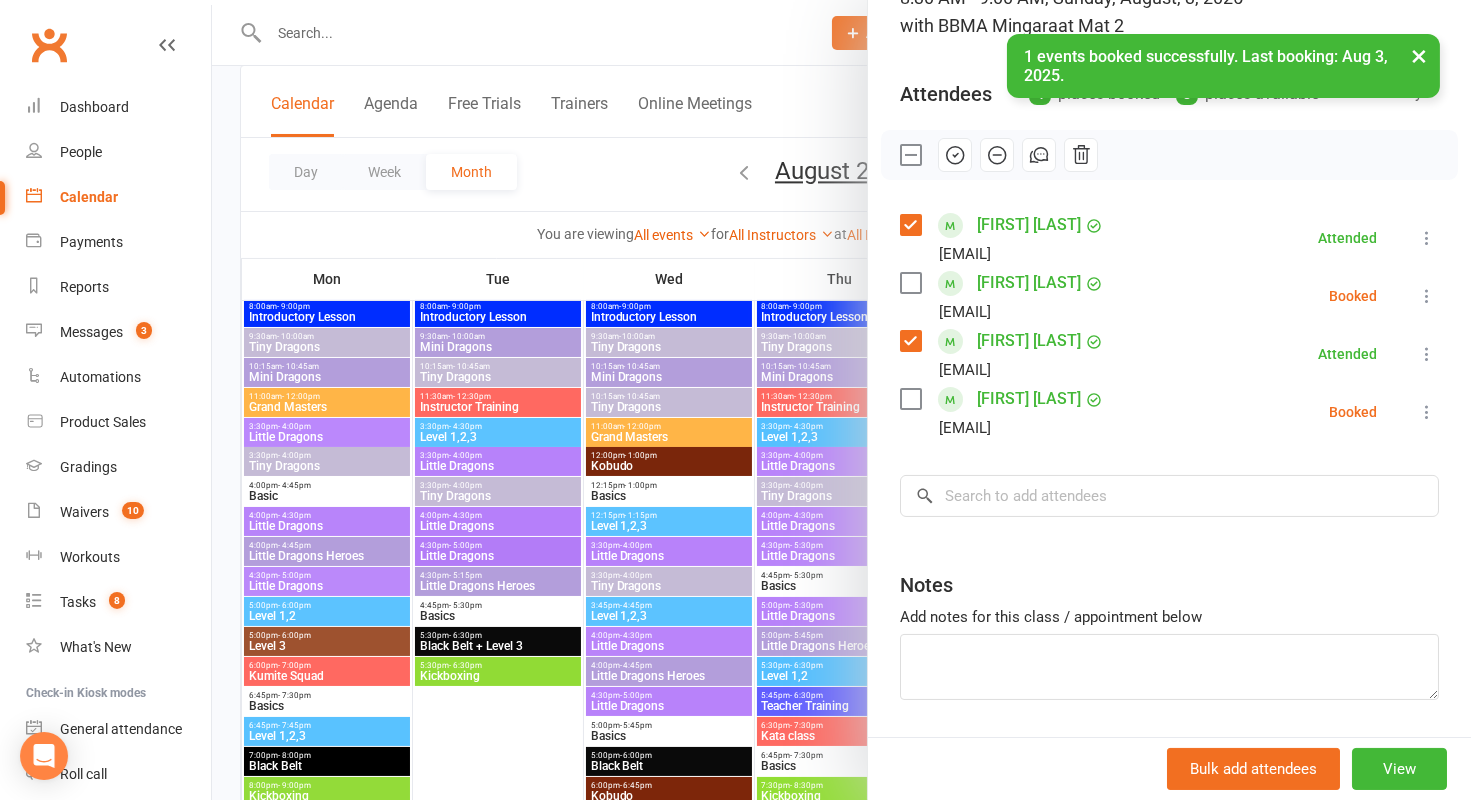 click at bounding box center (910, 283) 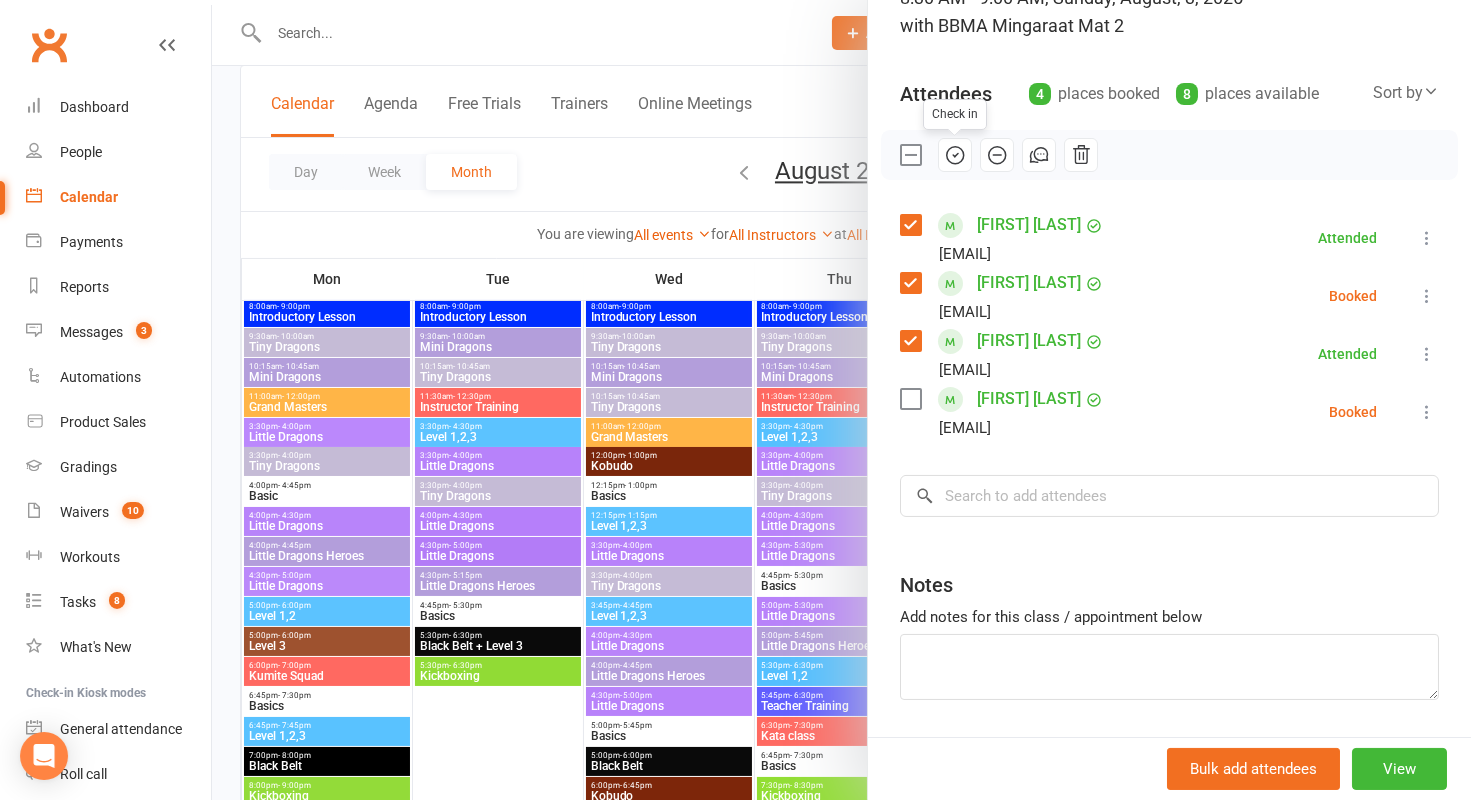 click 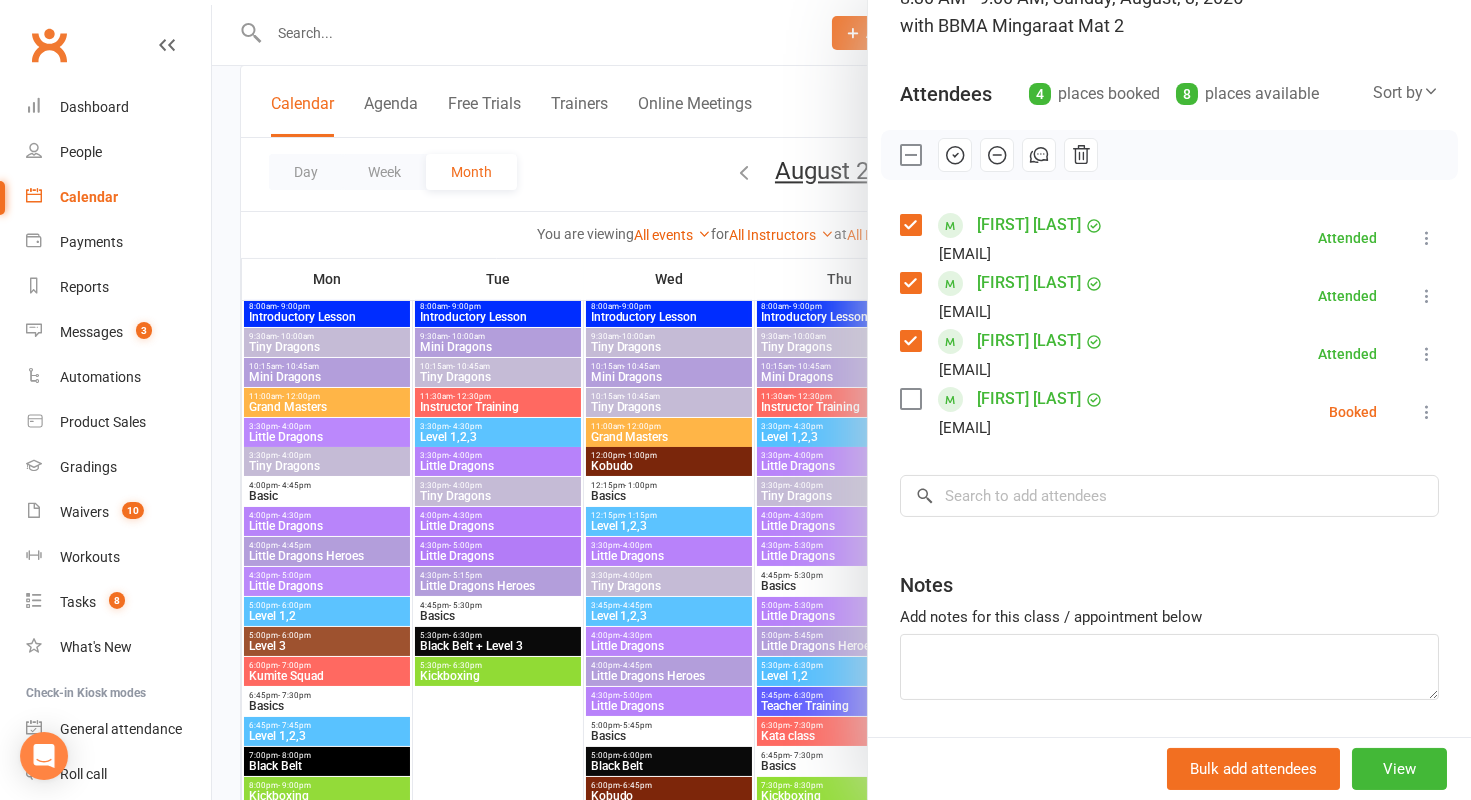 click at bounding box center (841, 400) 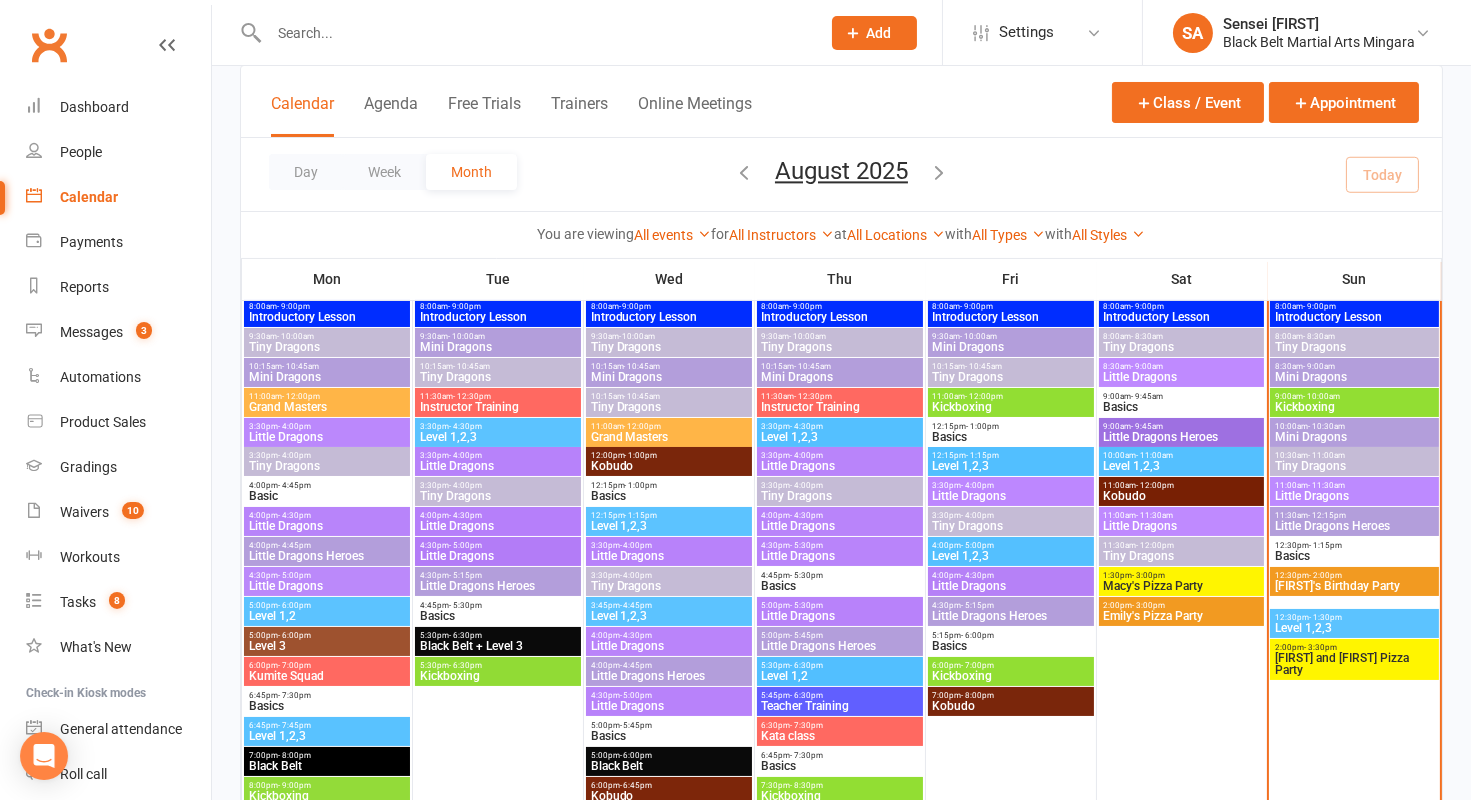 click on "Kickboxing" at bounding box center (1354, 407) 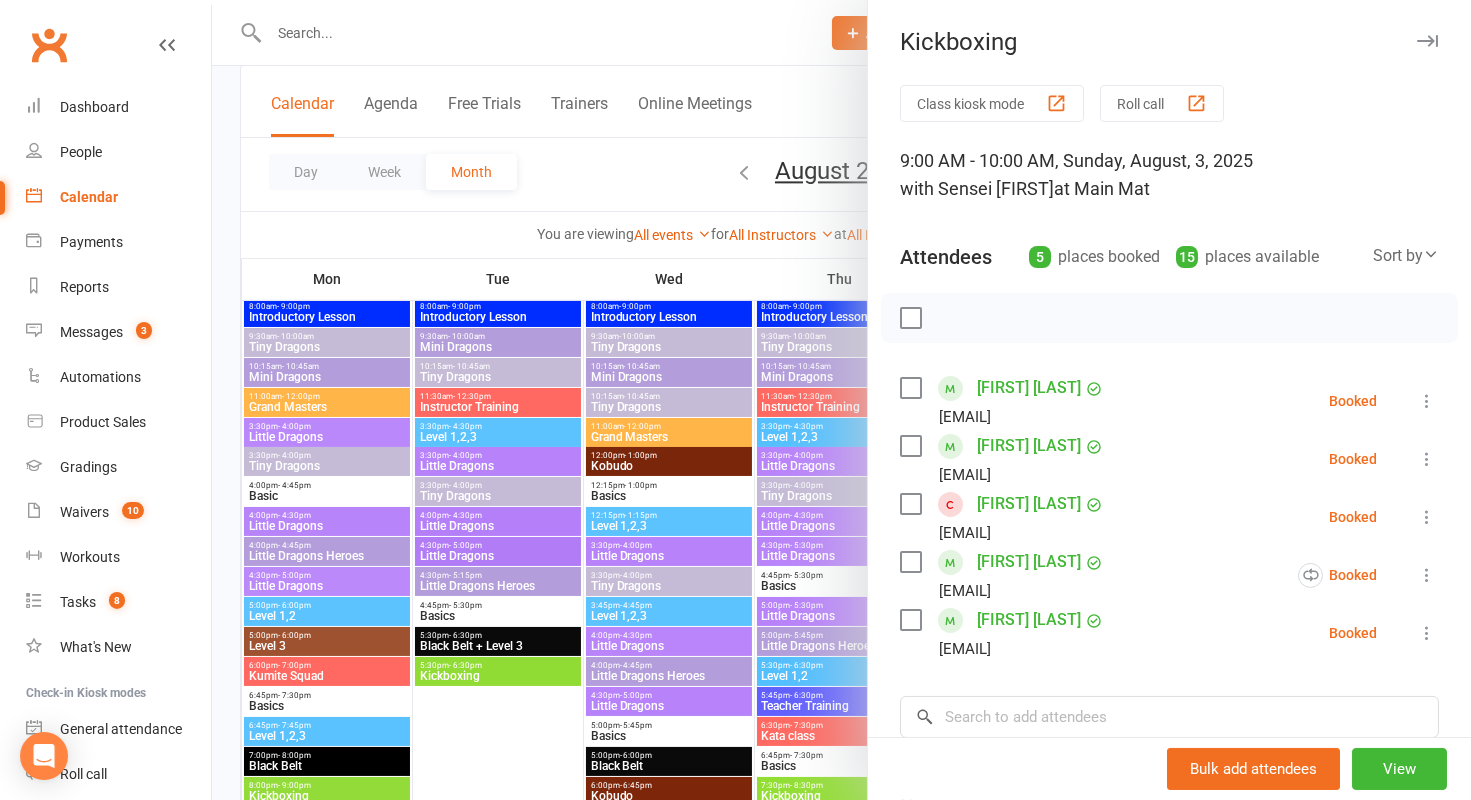 click at bounding box center (1427, 517) 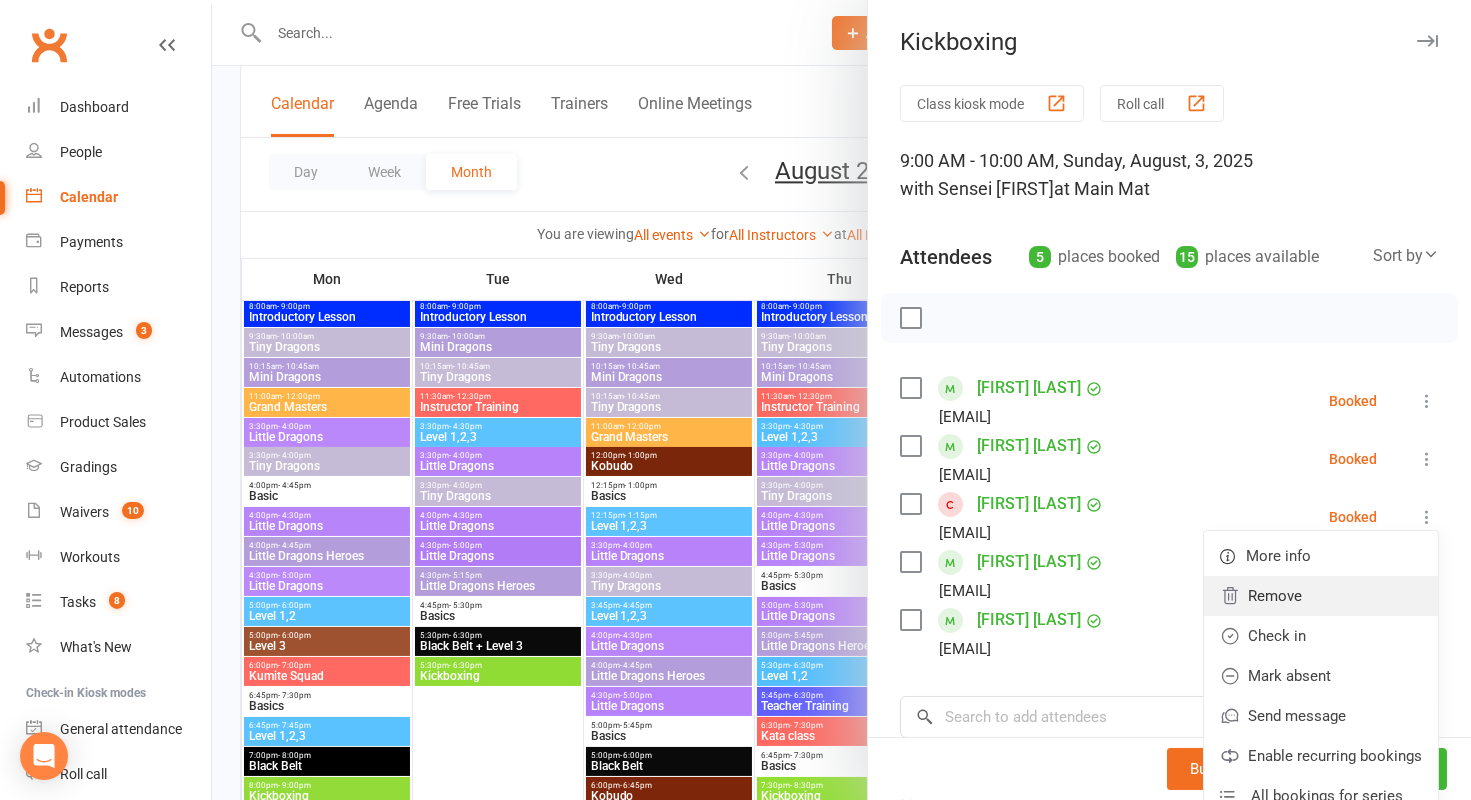 click on "Remove" at bounding box center [1321, 596] 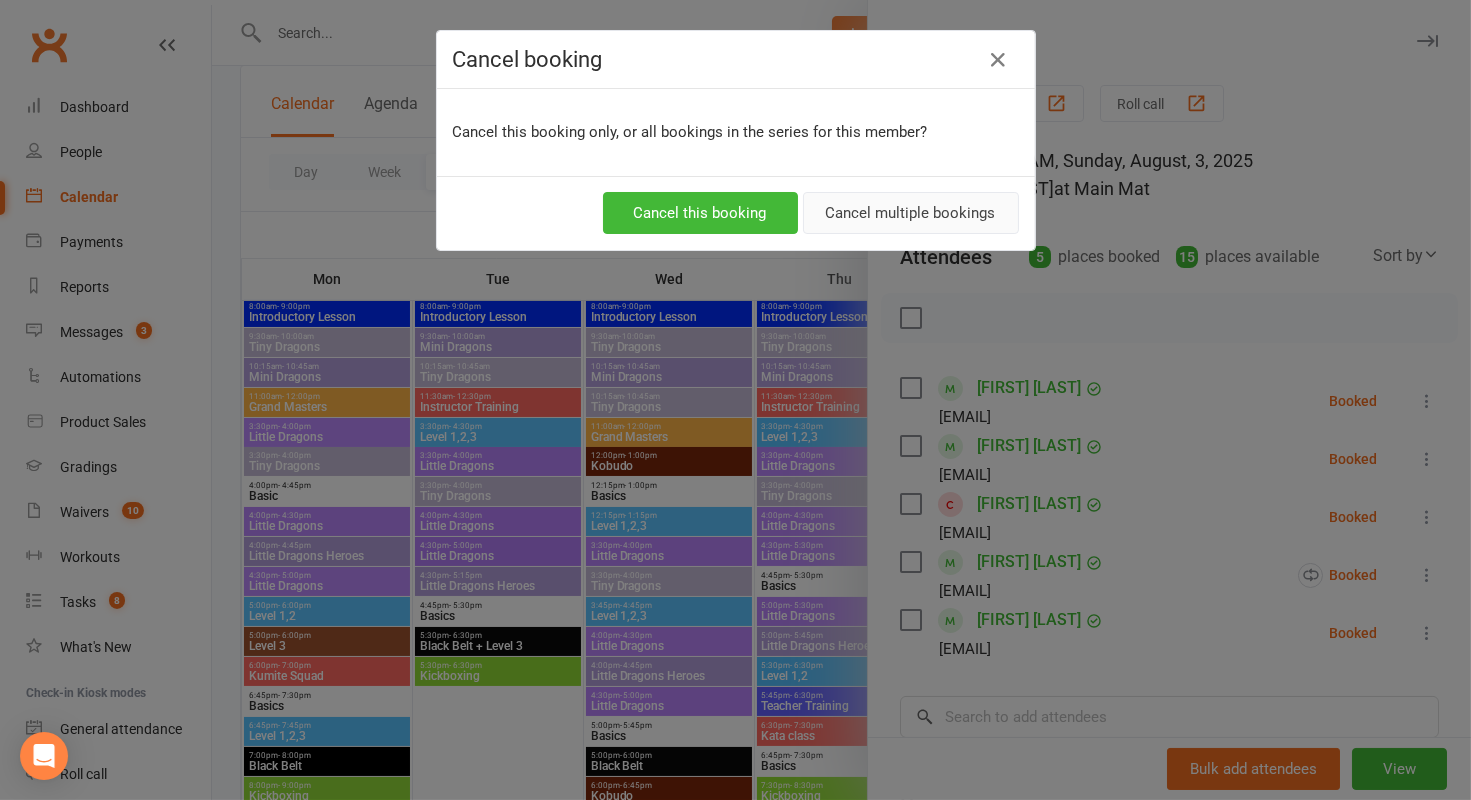 click on "Cancel multiple bookings" at bounding box center (911, 213) 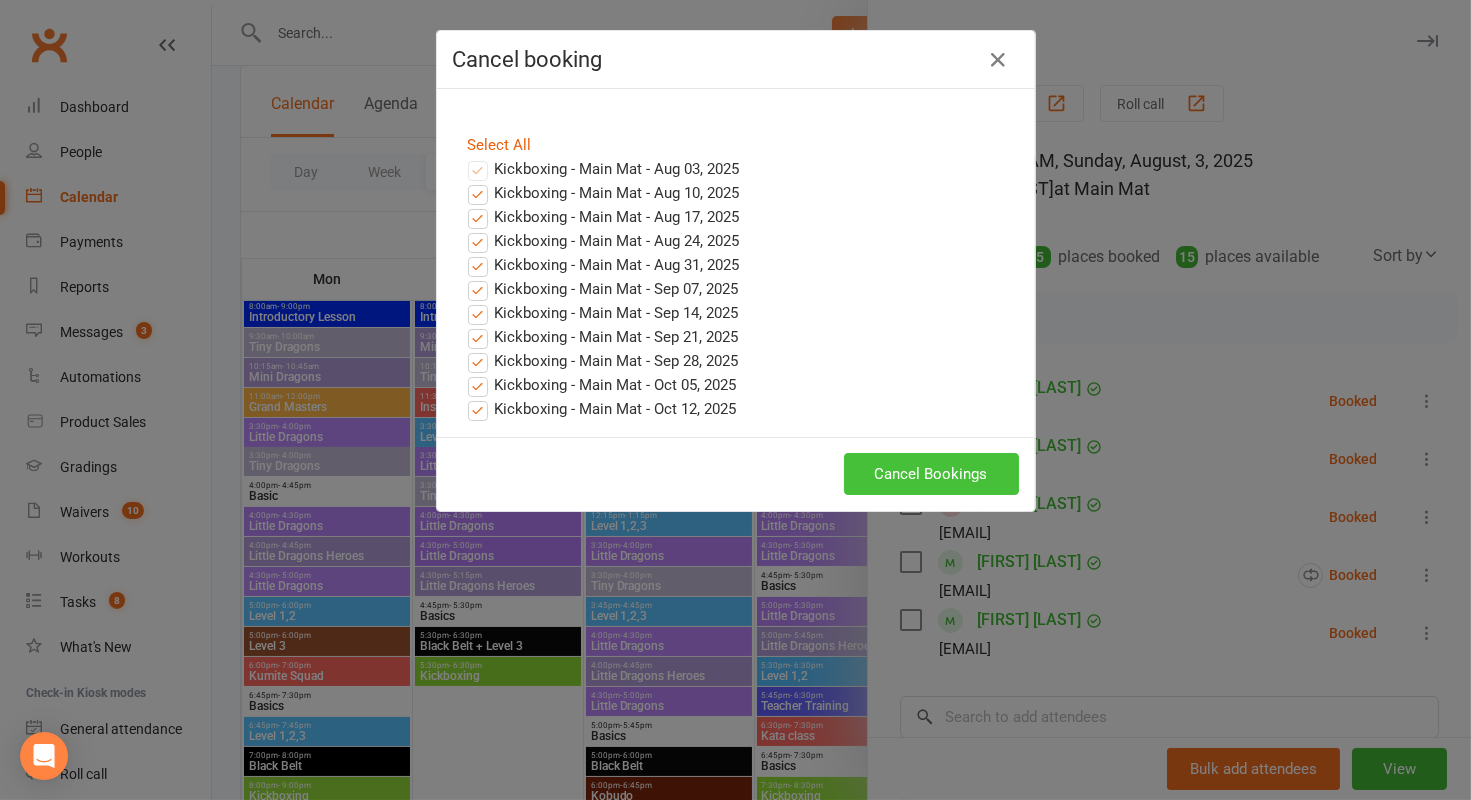 click on "Cancel Bookings" at bounding box center [931, 474] 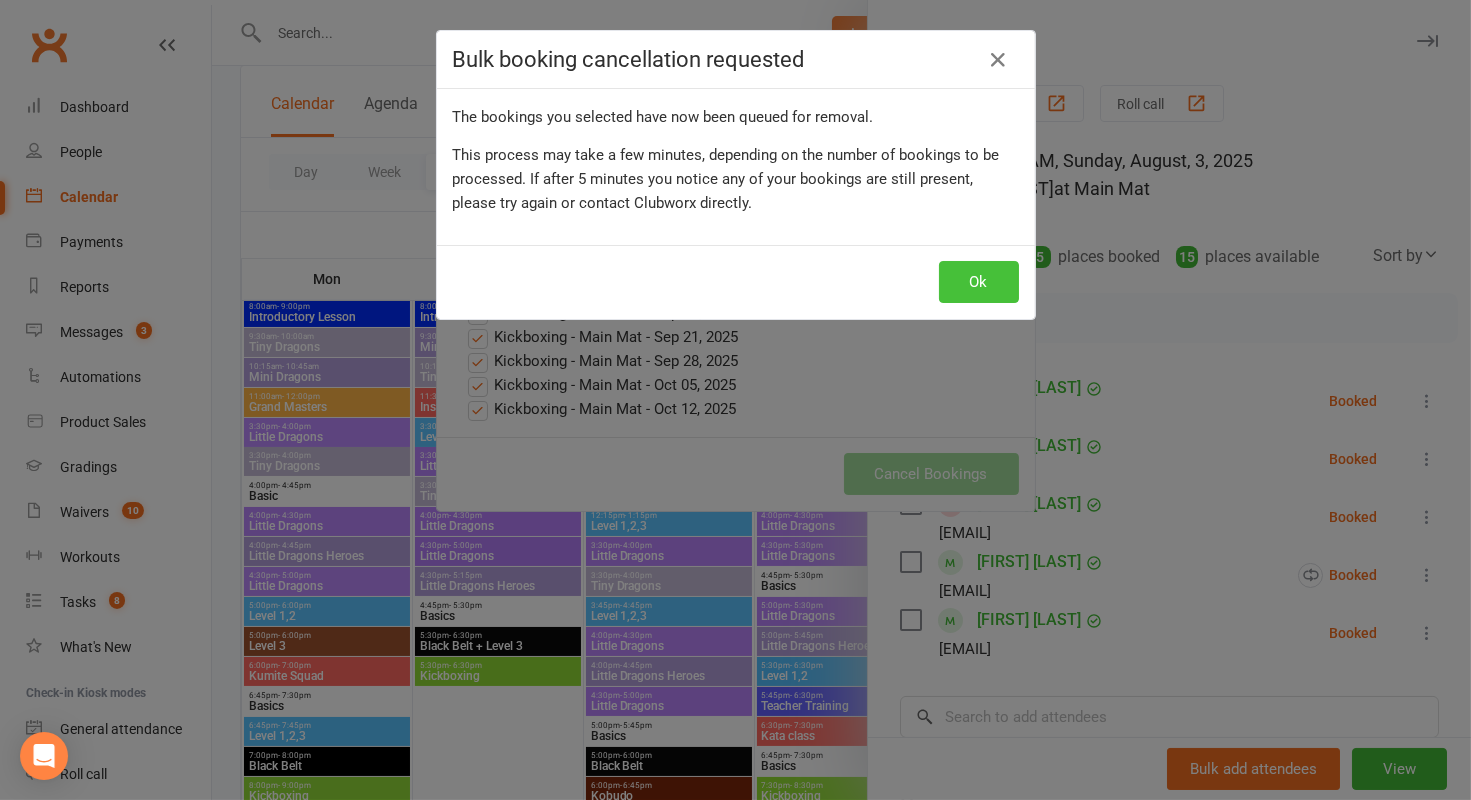 click on "Ok" at bounding box center (979, 282) 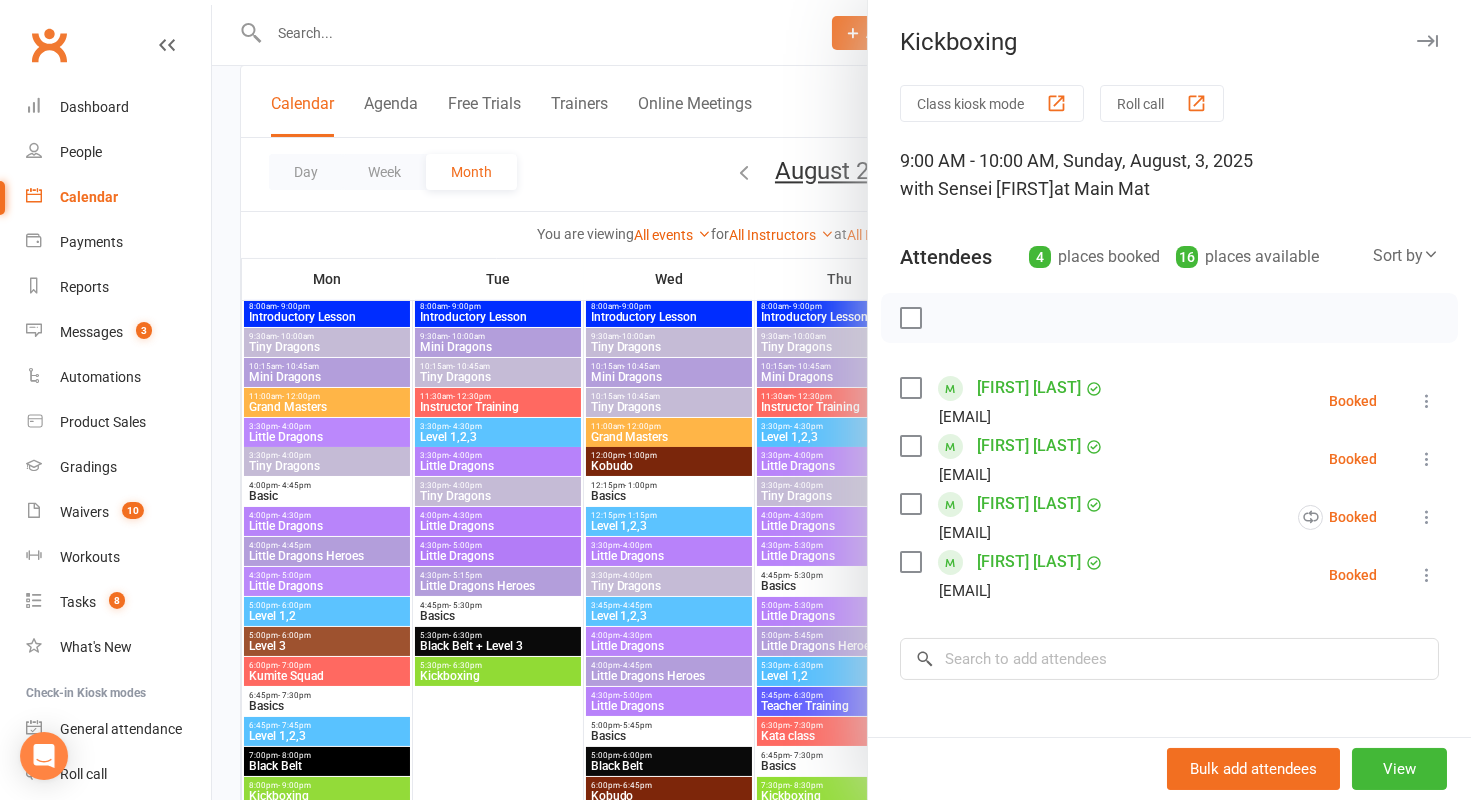 scroll, scrollTop: 32, scrollLeft: 0, axis: vertical 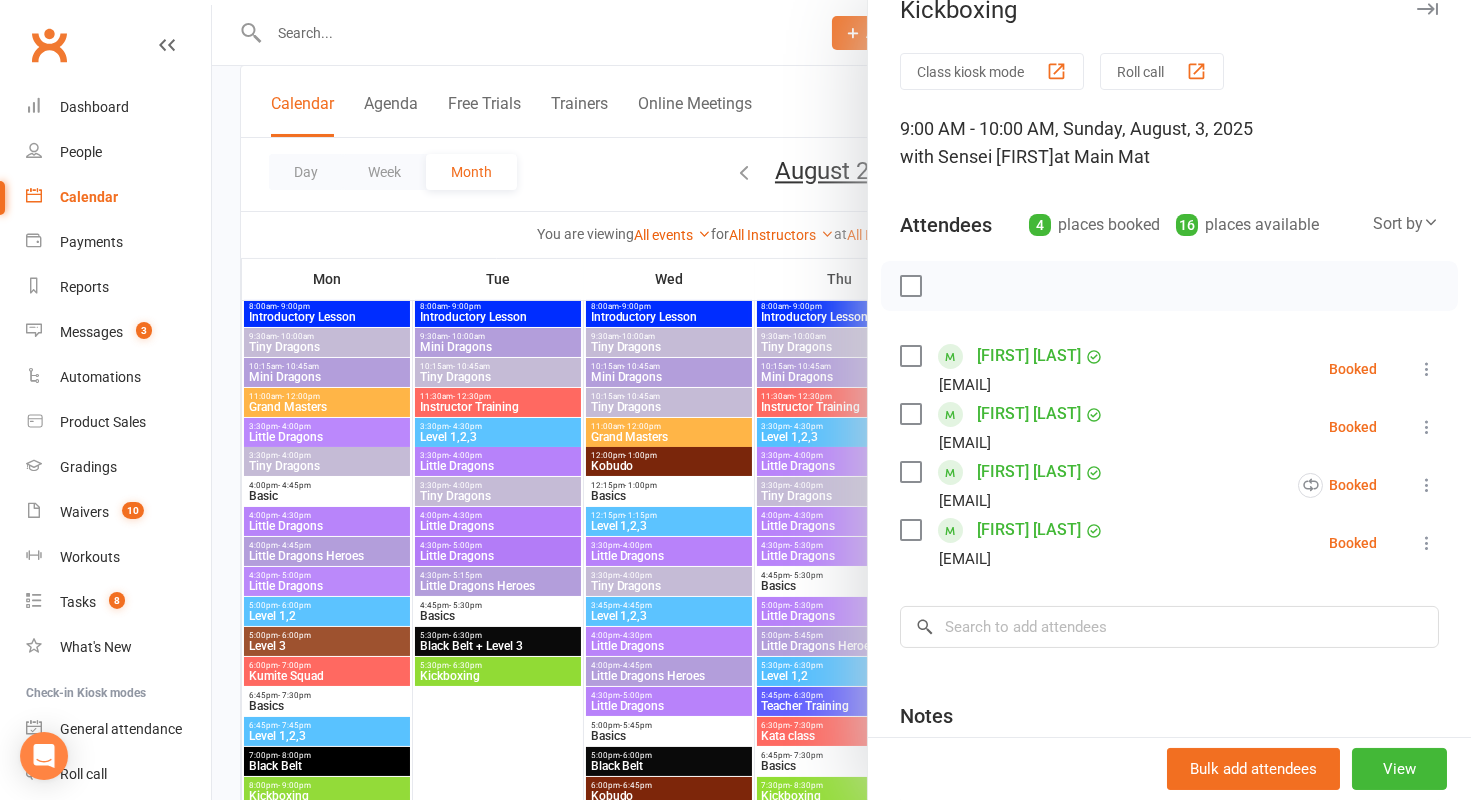 click at bounding box center [910, 356] 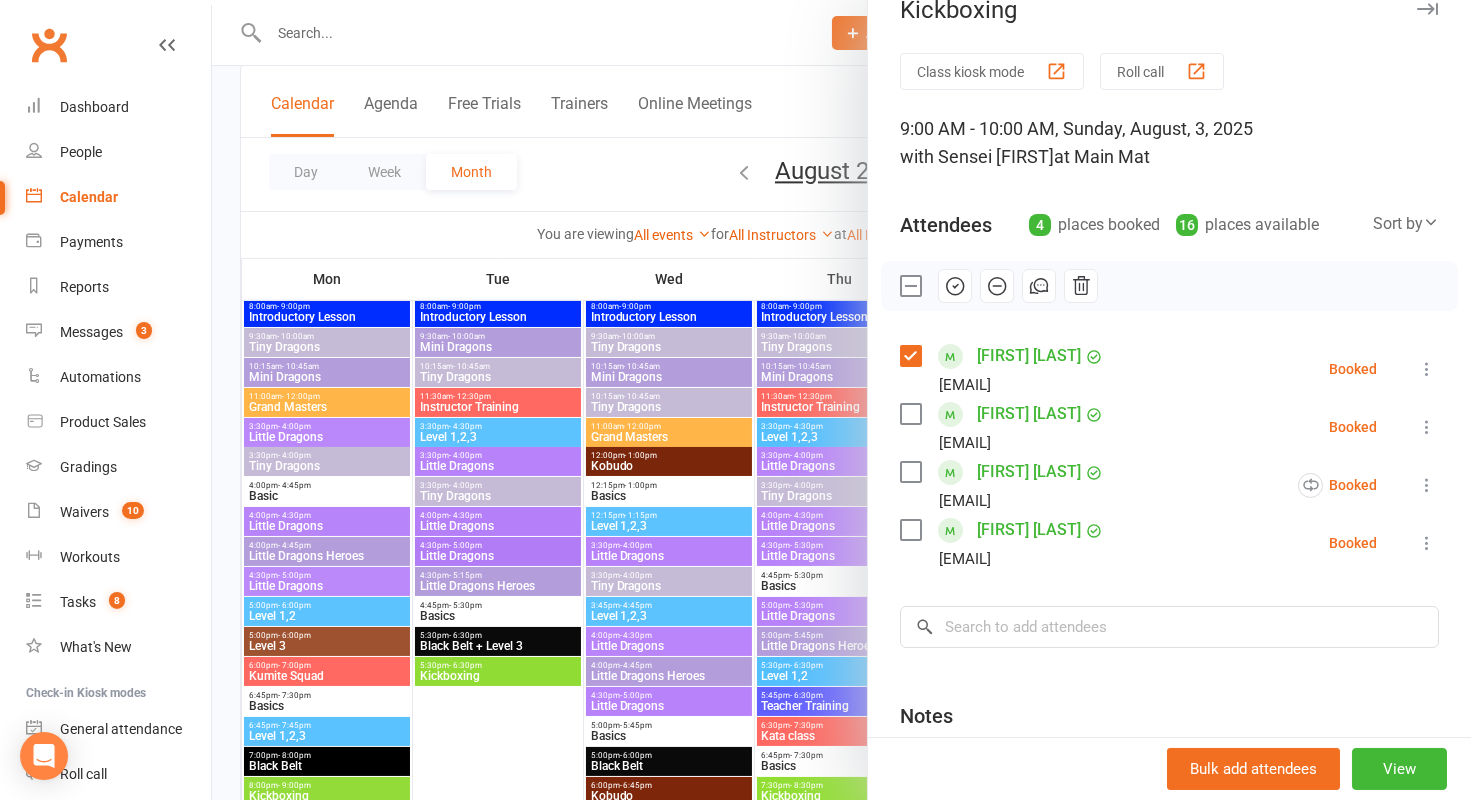 click at bounding box center (910, 356) 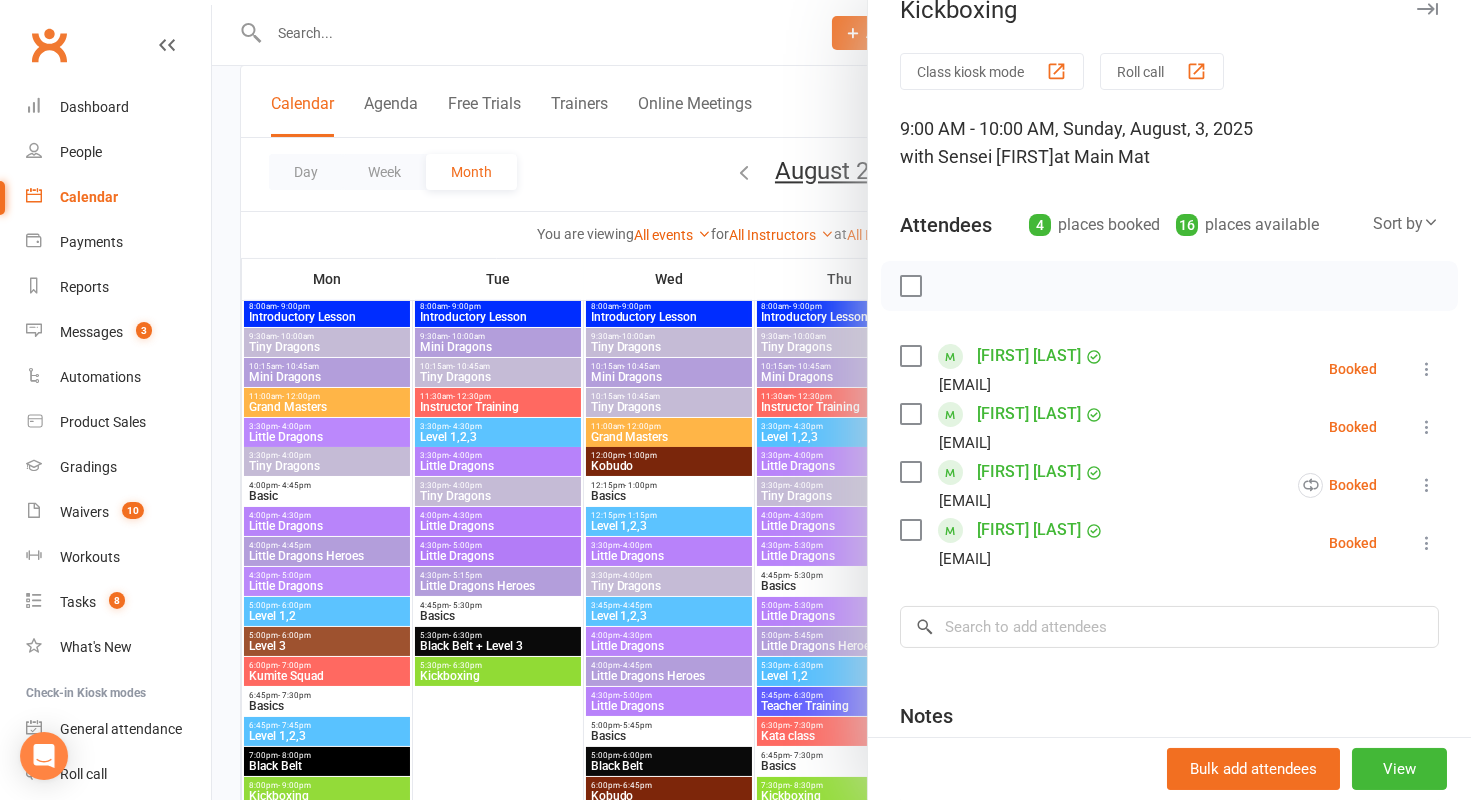 click at bounding box center (910, 286) 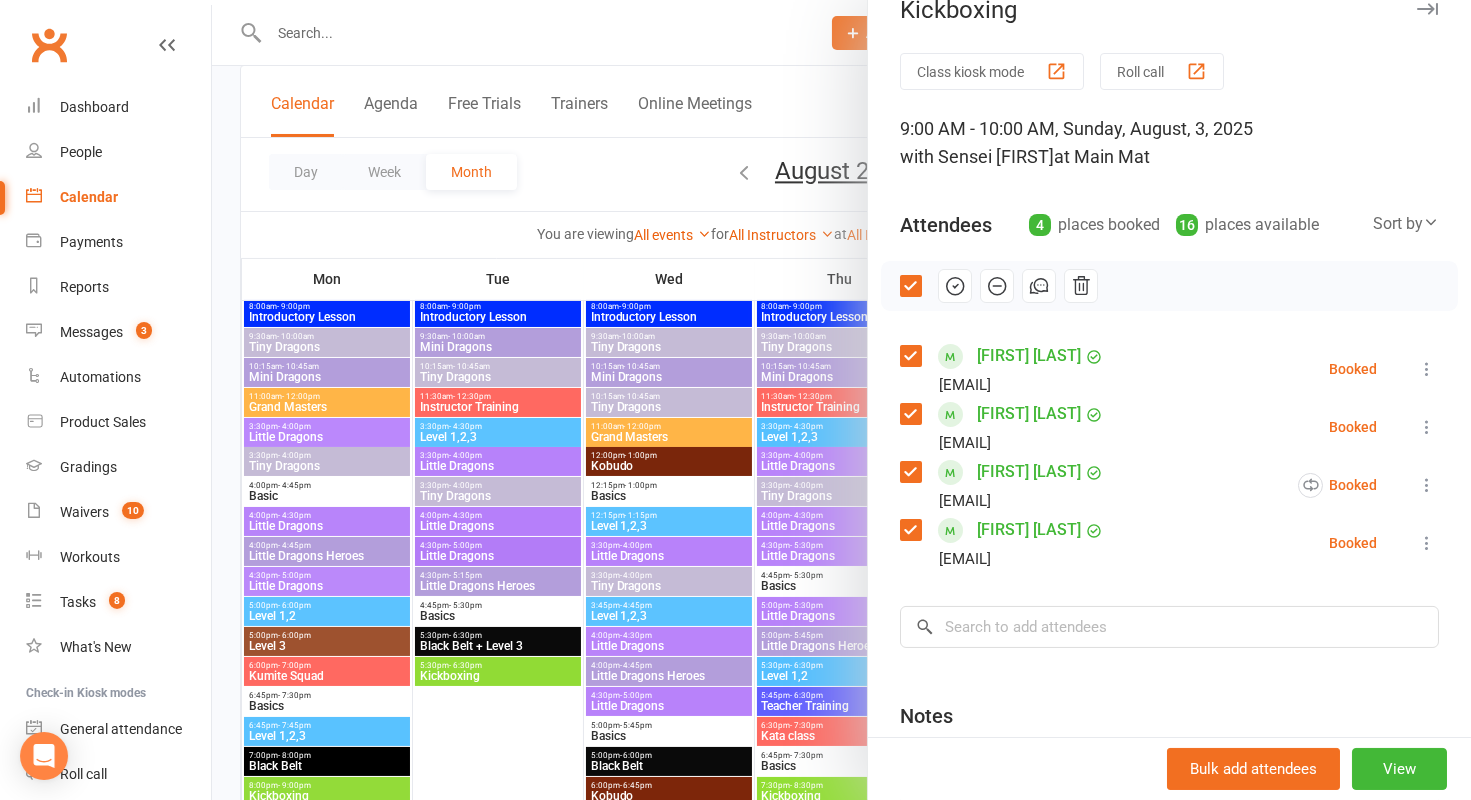 click at bounding box center [910, 356] 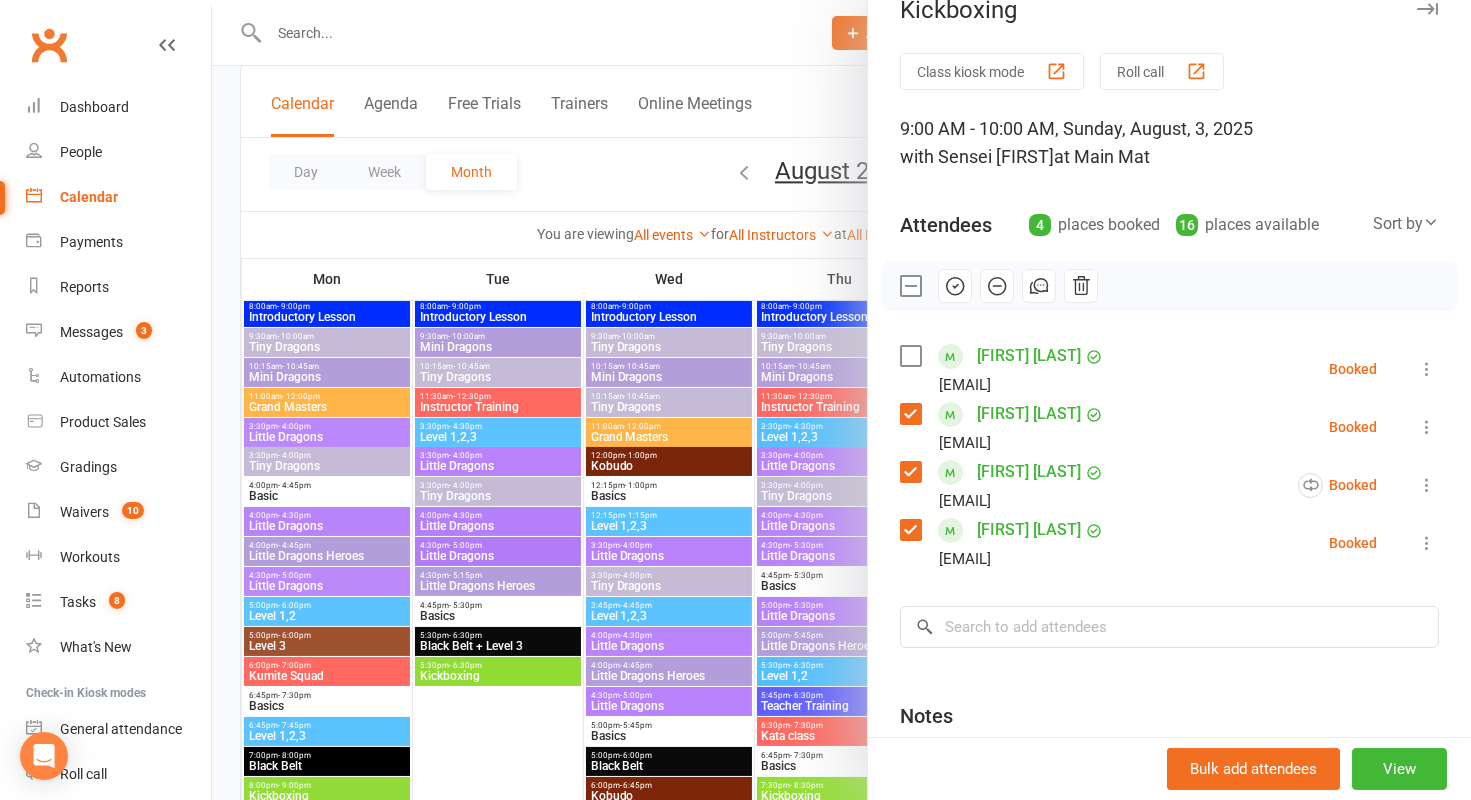 click at bounding box center (910, 286) 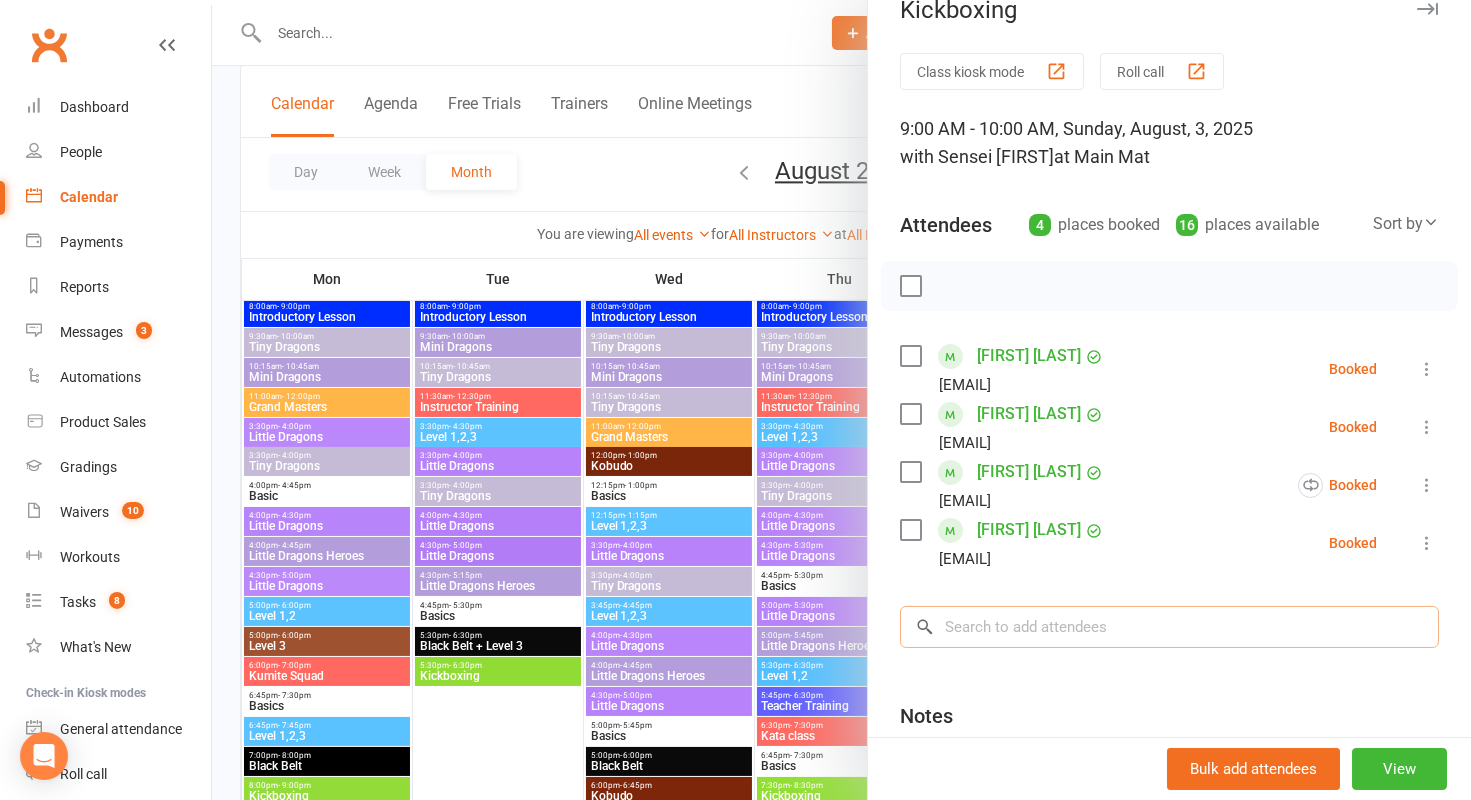 click at bounding box center [1169, 627] 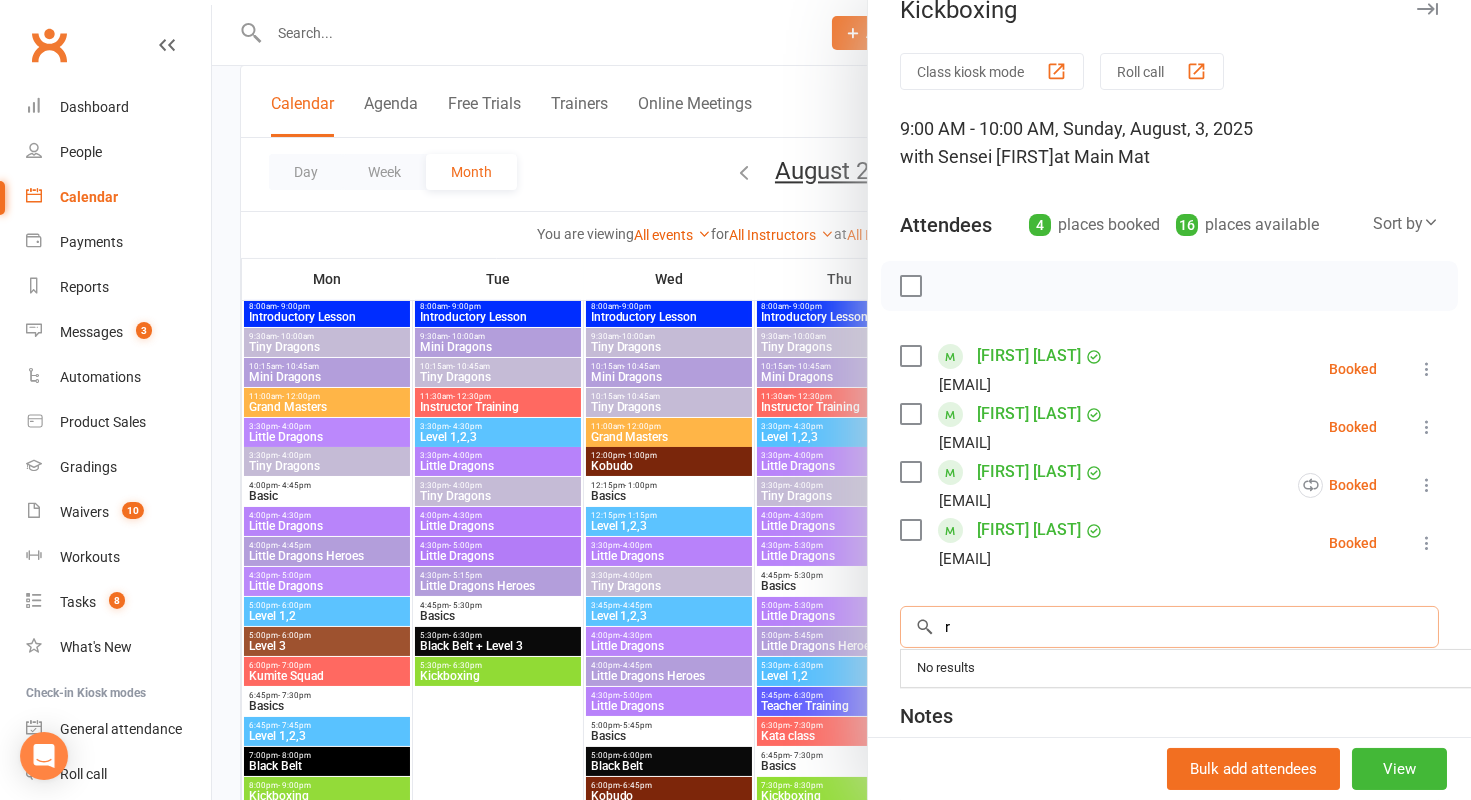 type on "r" 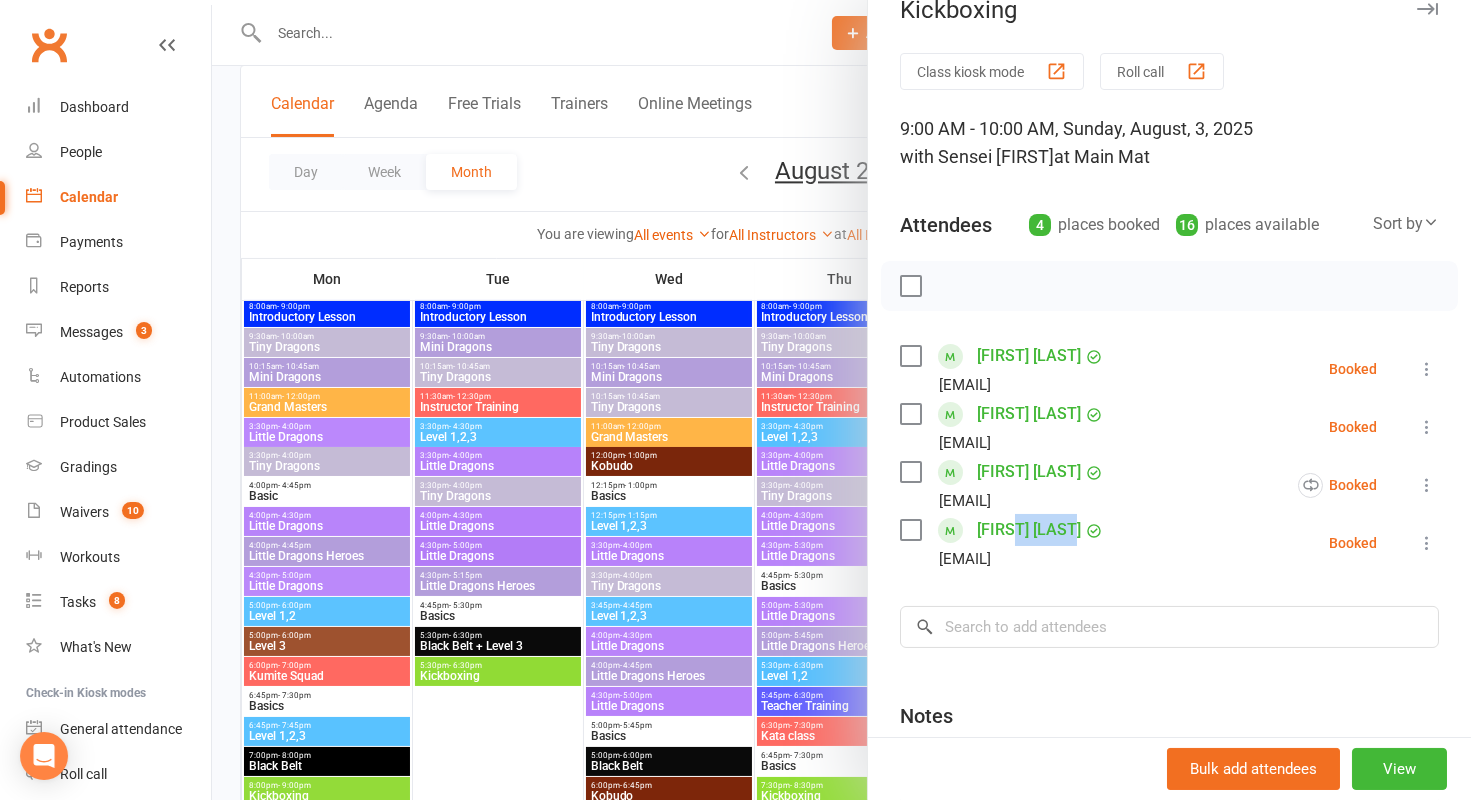 drag, startPoint x: 1120, startPoint y: 527, endPoint x: 1022, endPoint y: 527, distance: 98 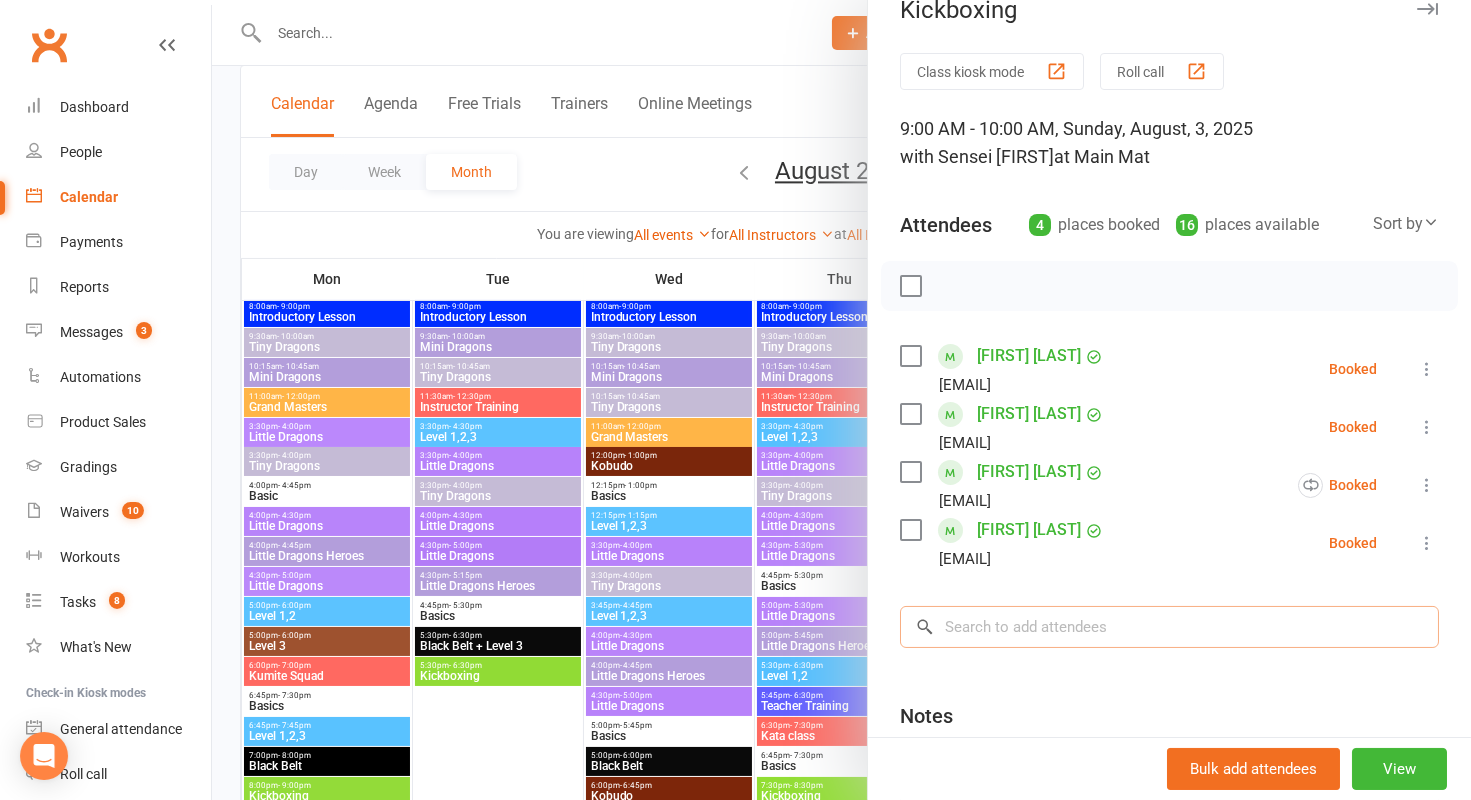 click at bounding box center (1169, 627) 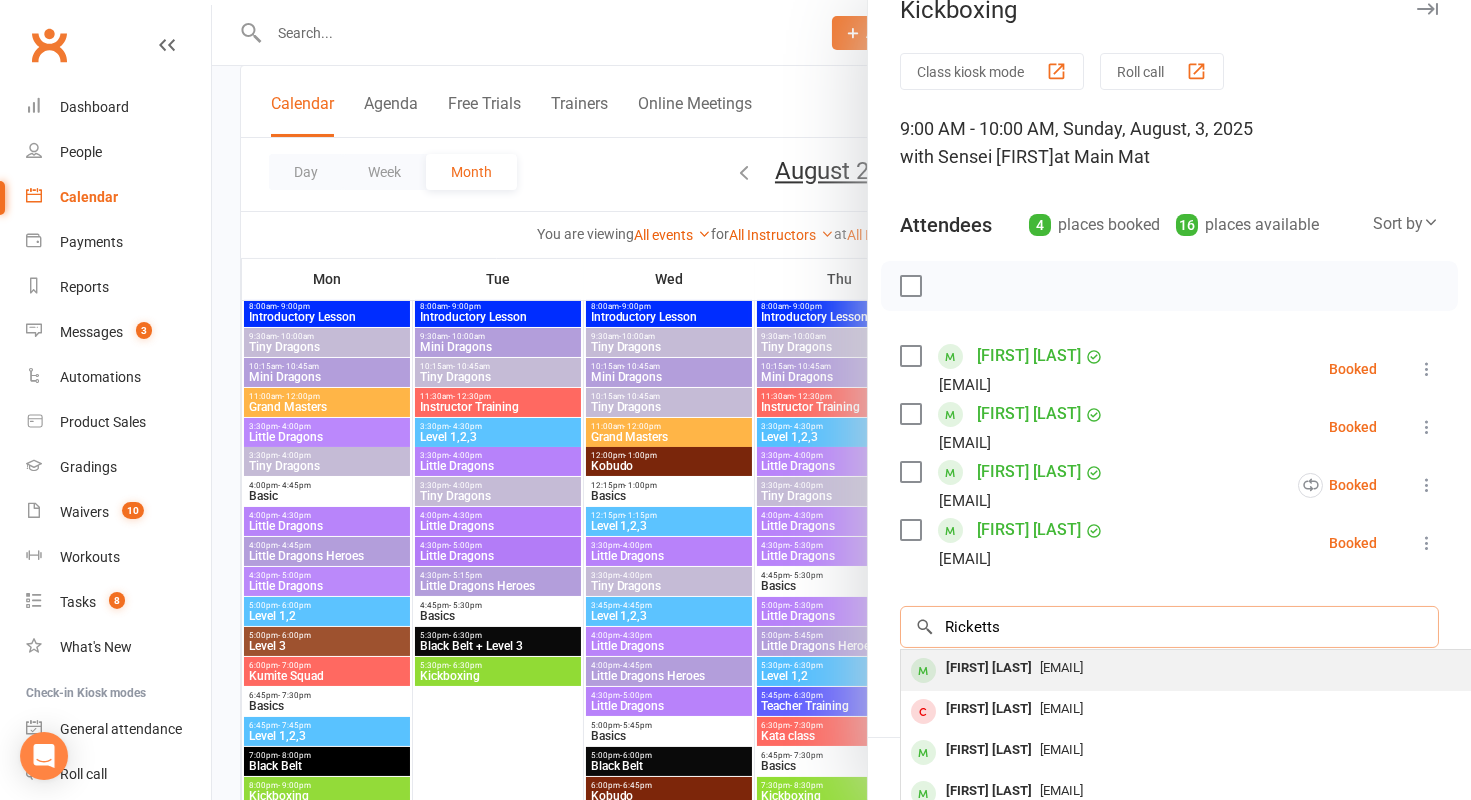 type on "Ricketts" 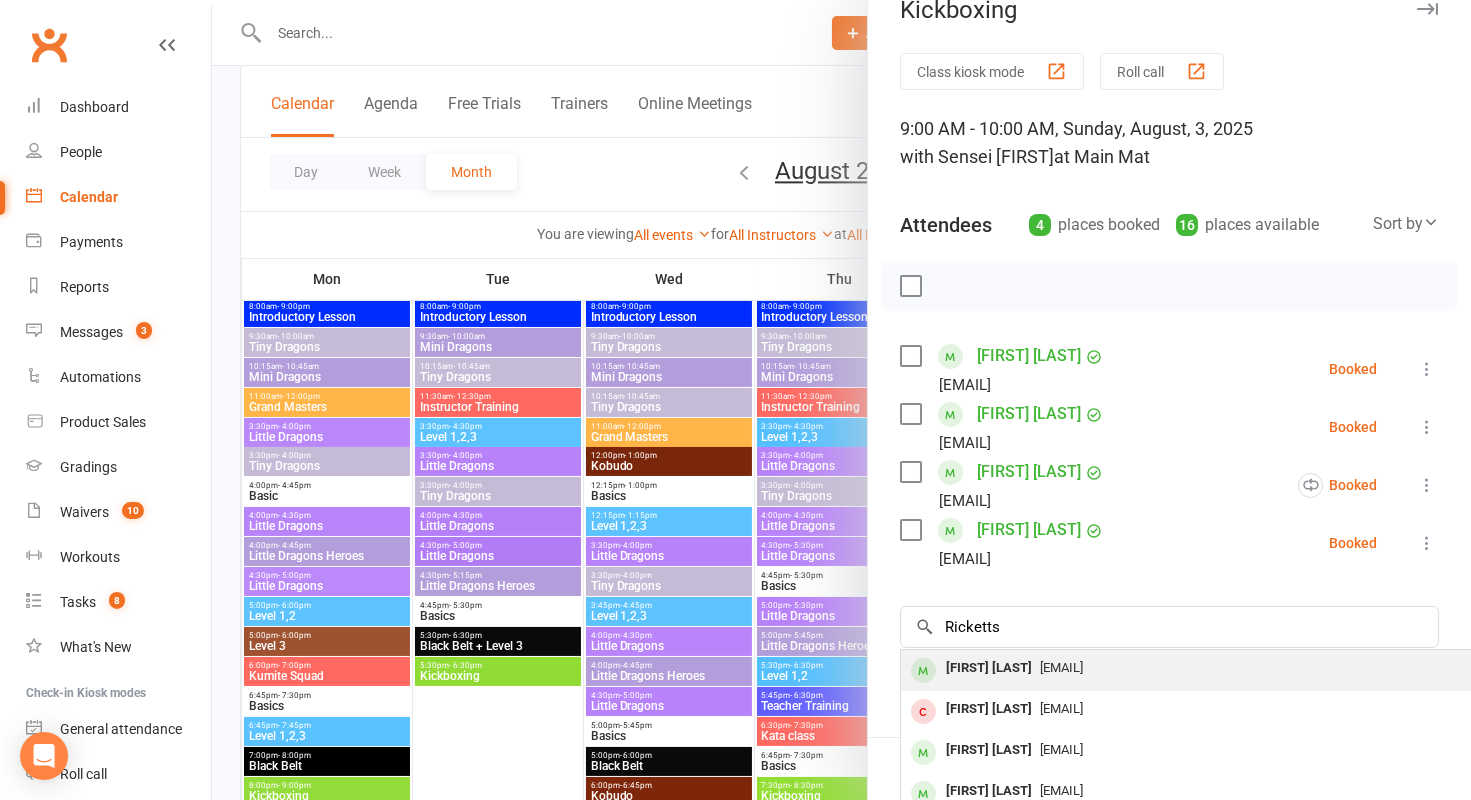 click on "[FIRST] [LAST]" at bounding box center (989, 668) 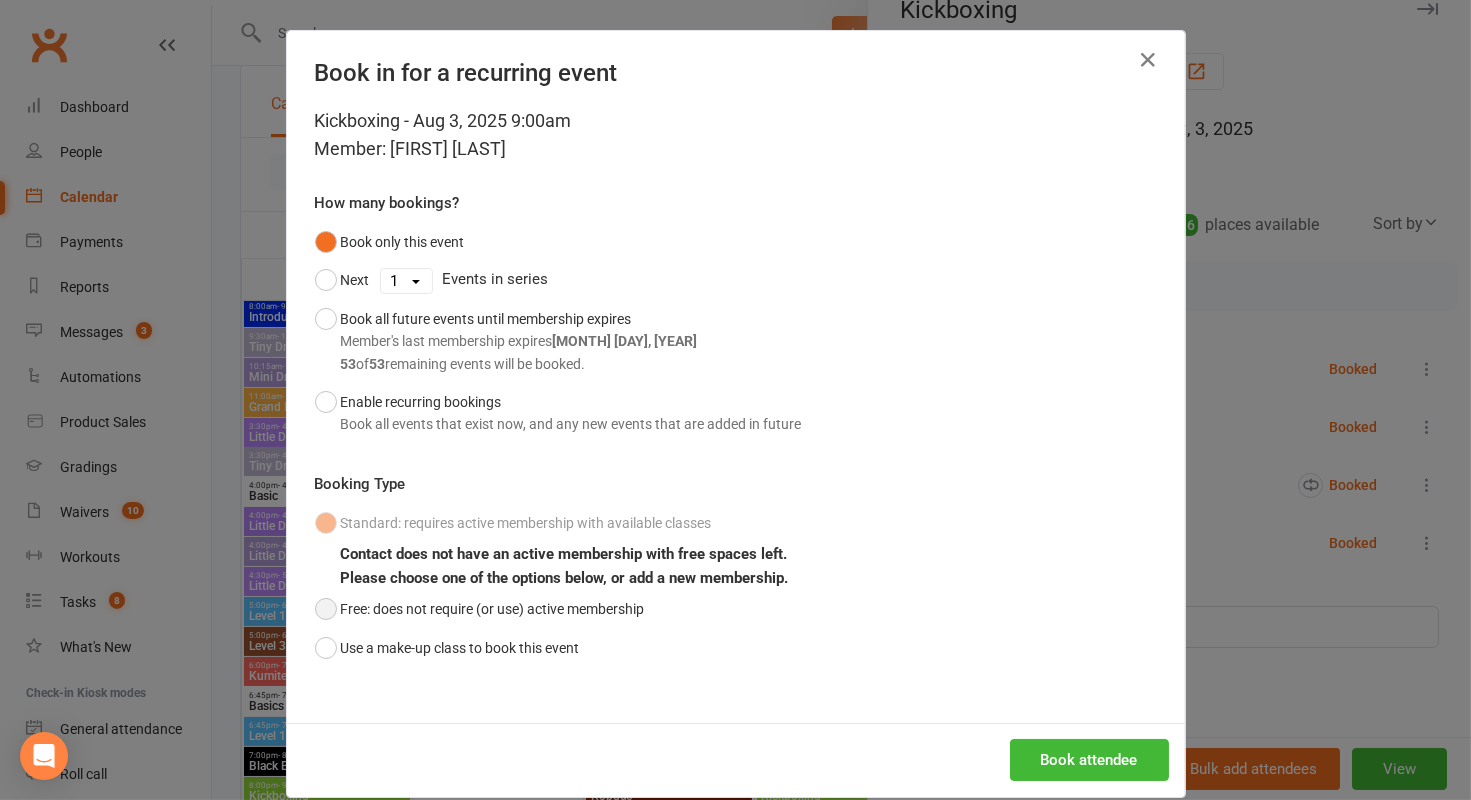 click on "Free: does not require (or use) active membership" at bounding box center [480, 609] 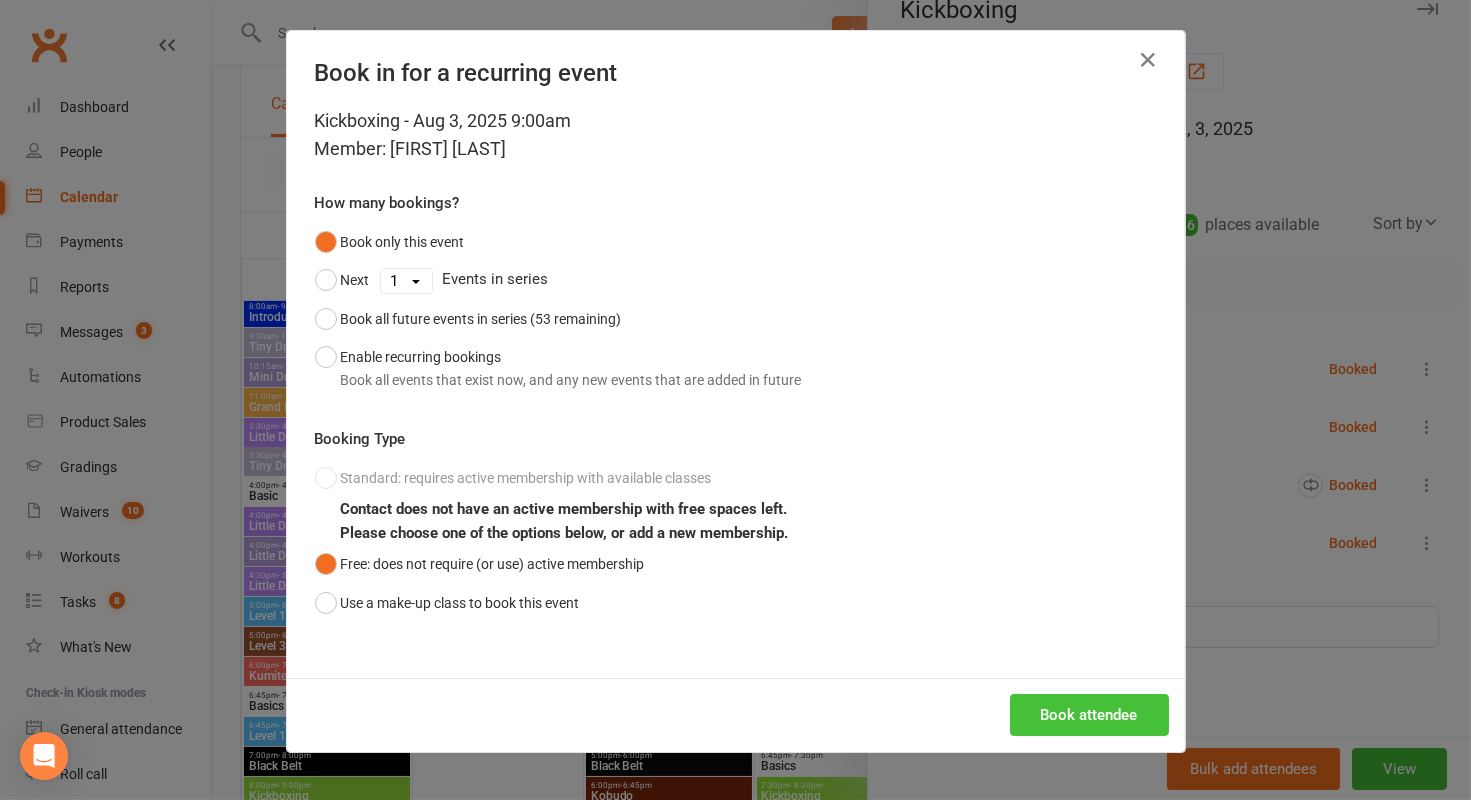 click on "Book attendee" at bounding box center [1089, 715] 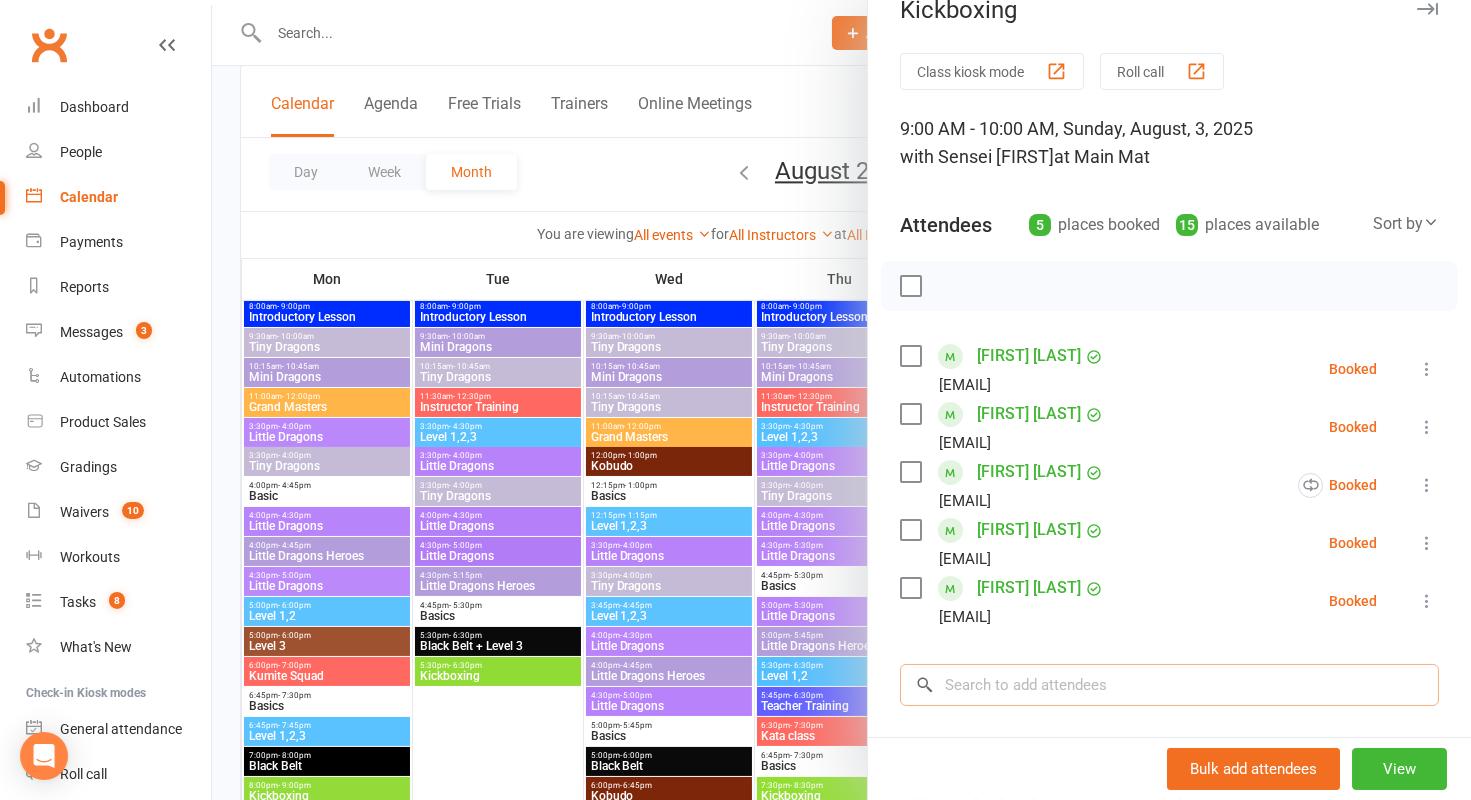 click at bounding box center [1169, 685] 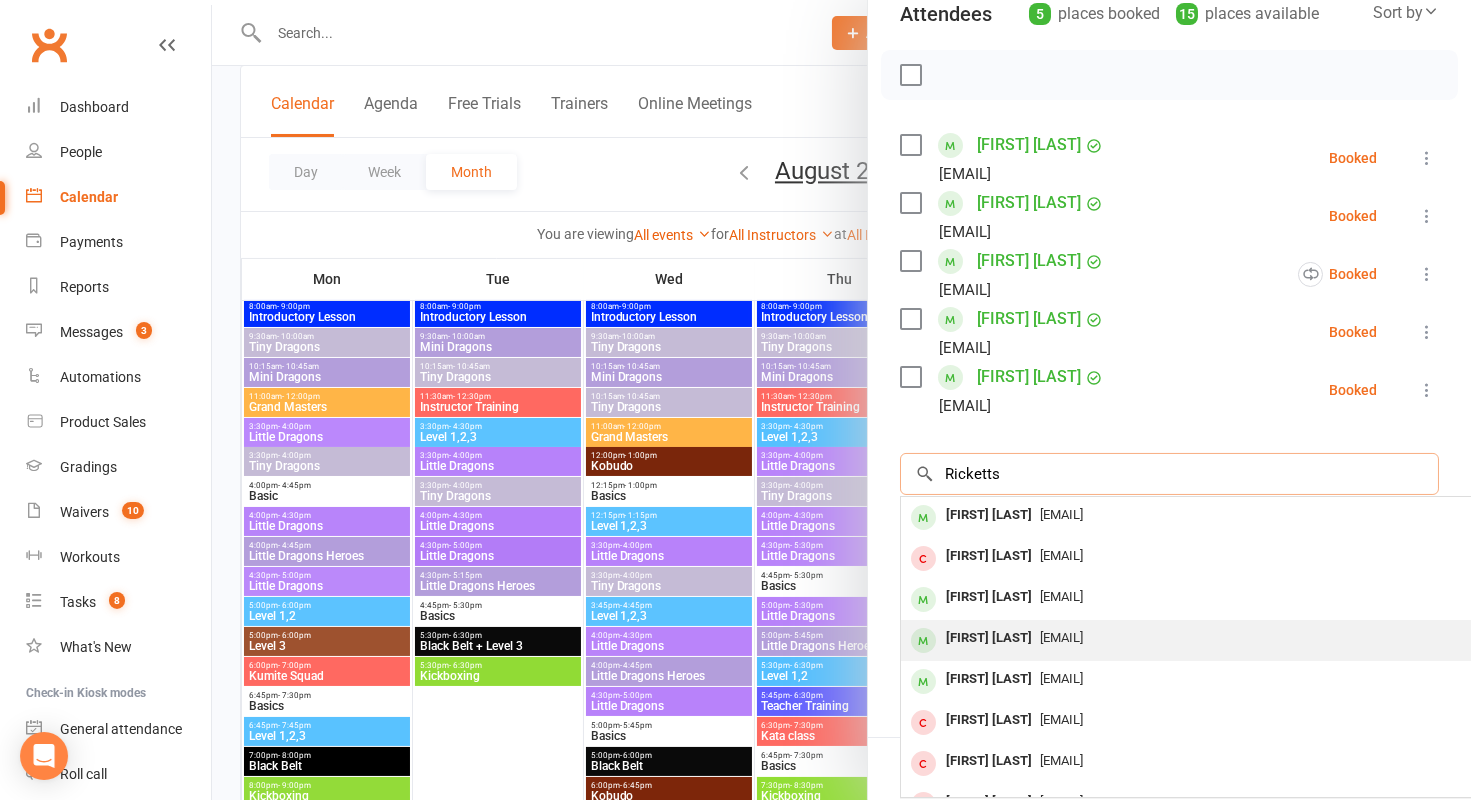 scroll, scrollTop: 244, scrollLeft: 0, axis: vertical 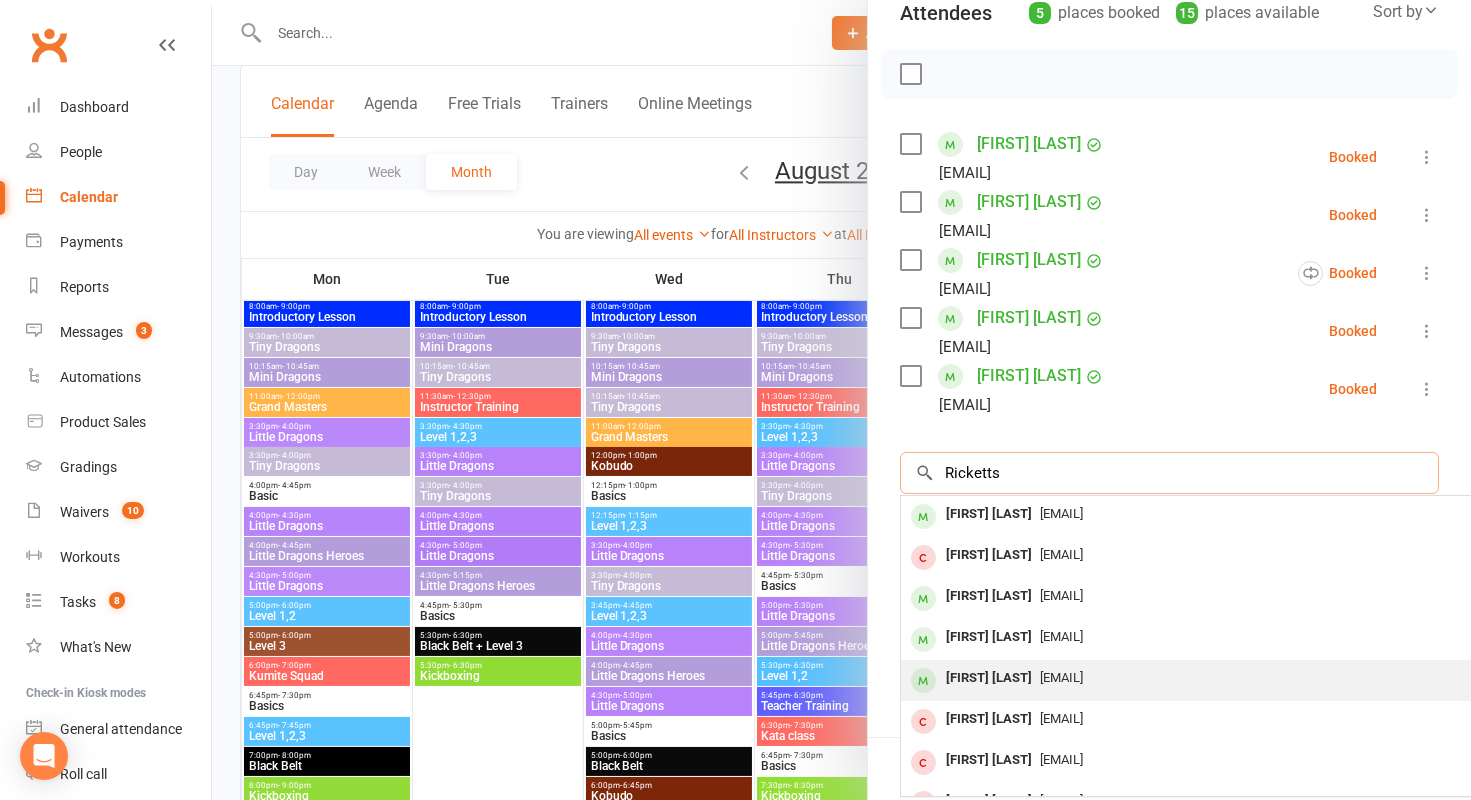 type on "Ricketts" 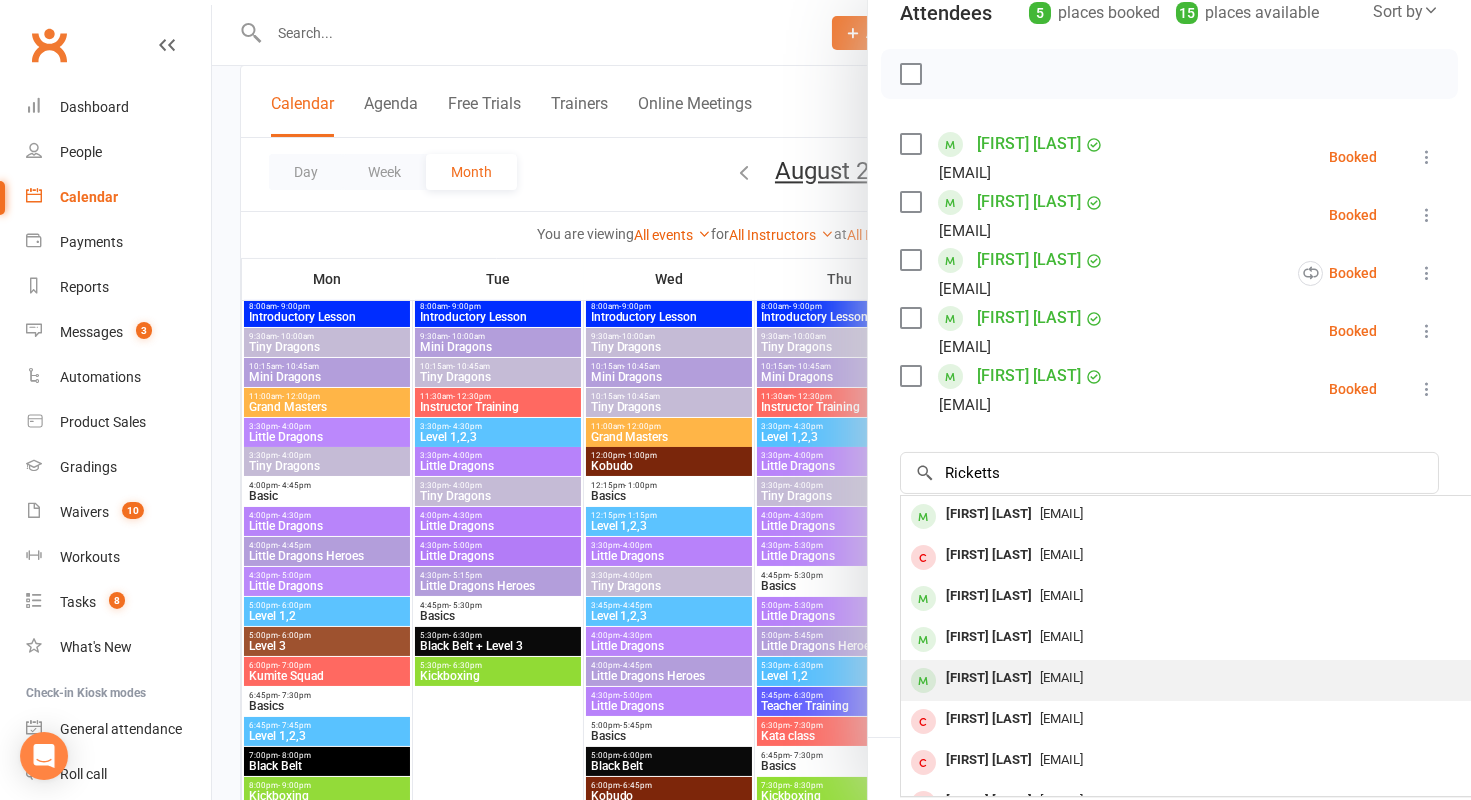 click on "[FIRST] [LAST]" at bounding box center [989, 678] 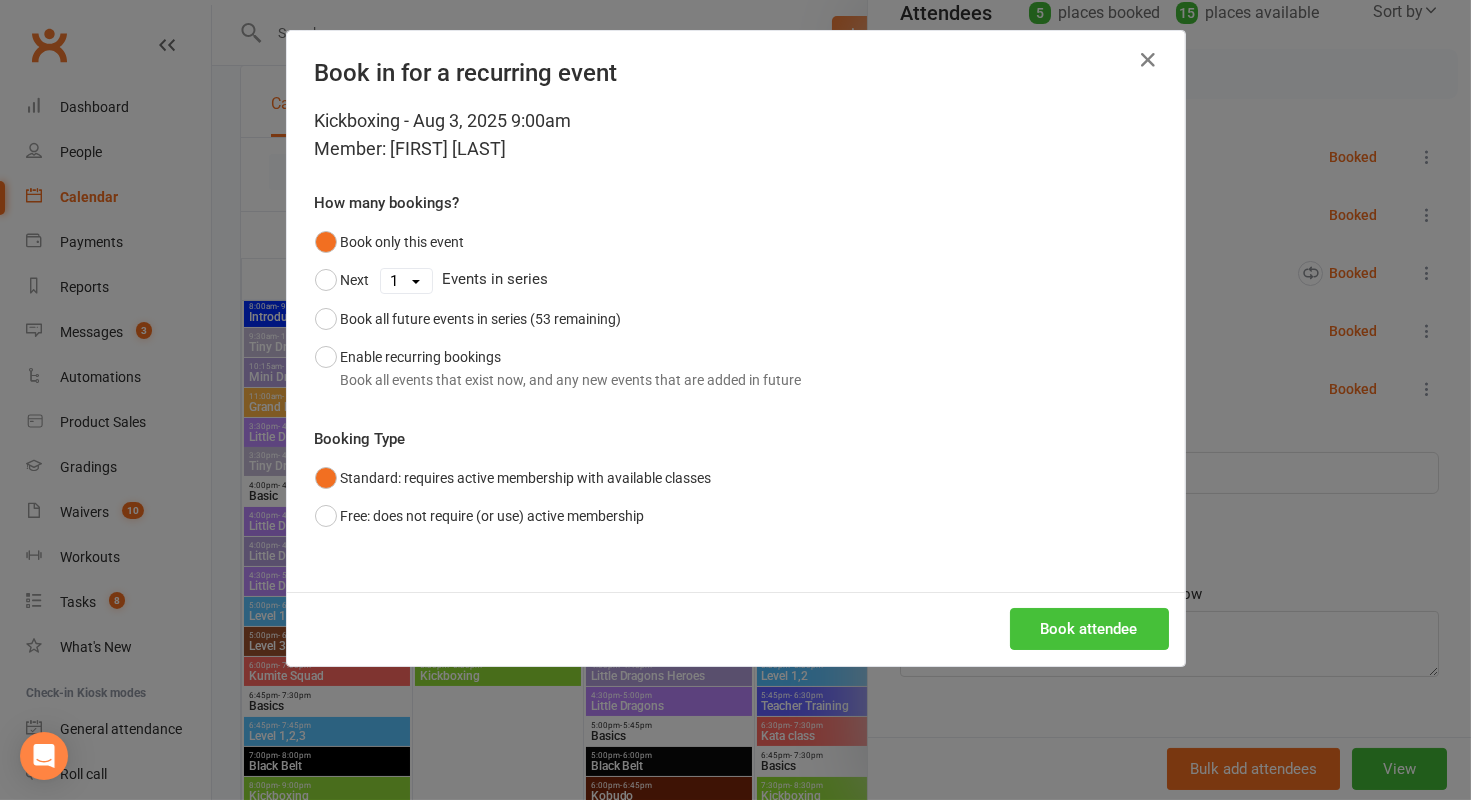 click on "Book attendee" at bounding box center (1089, 629) 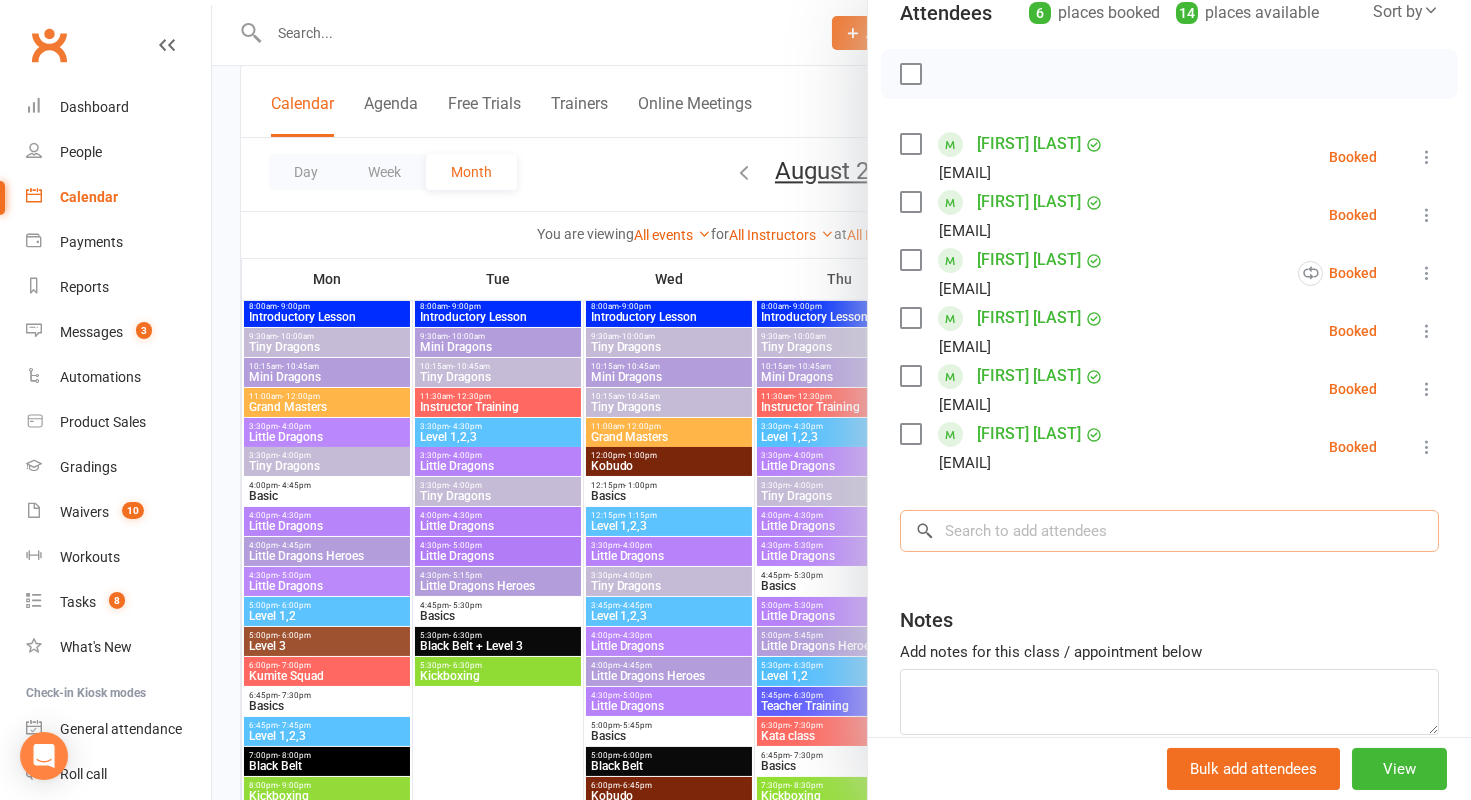 click at bounding box center (1169, 531) 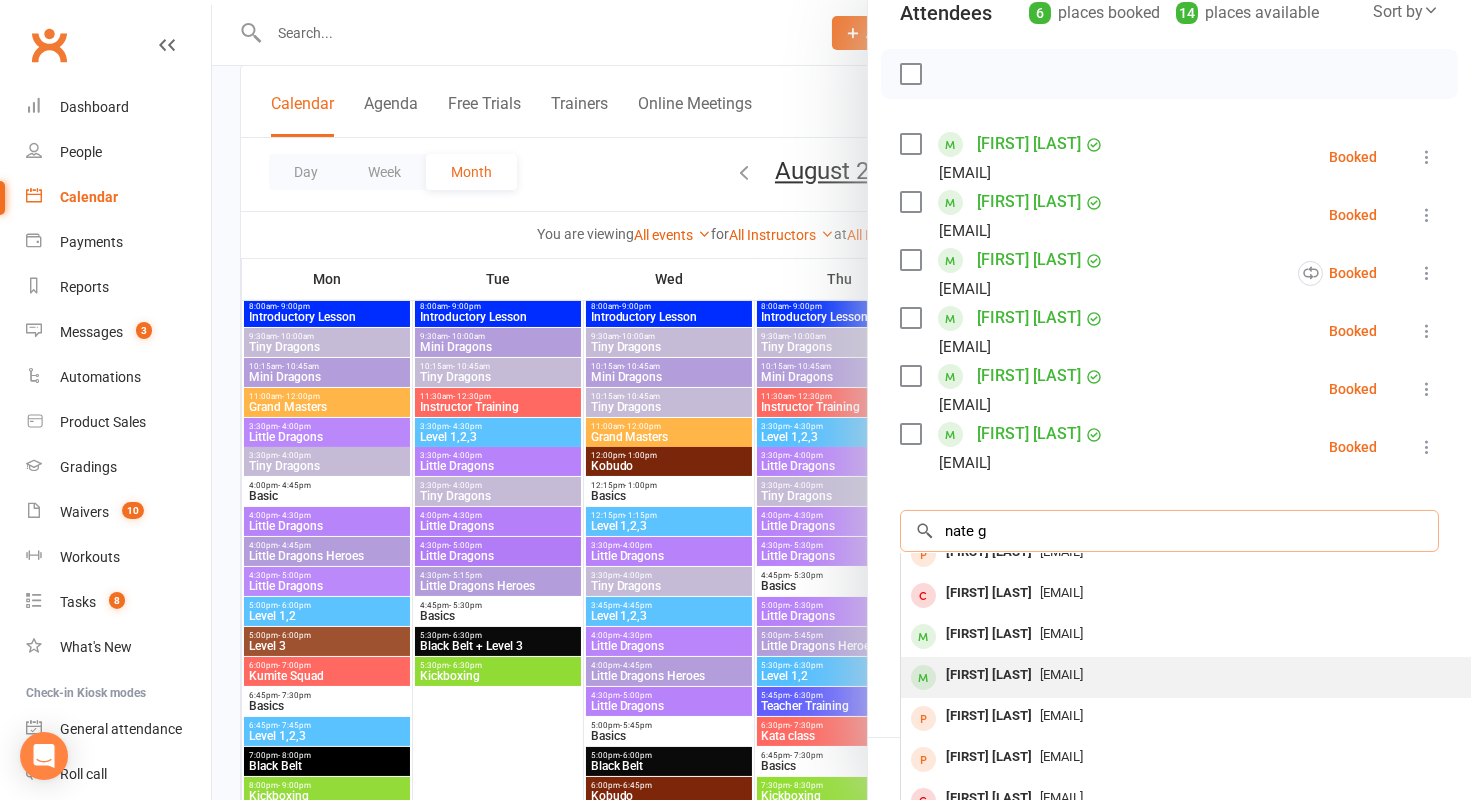 scroll, scrollTop: 103, scrollLeft: 0, axis: vertical 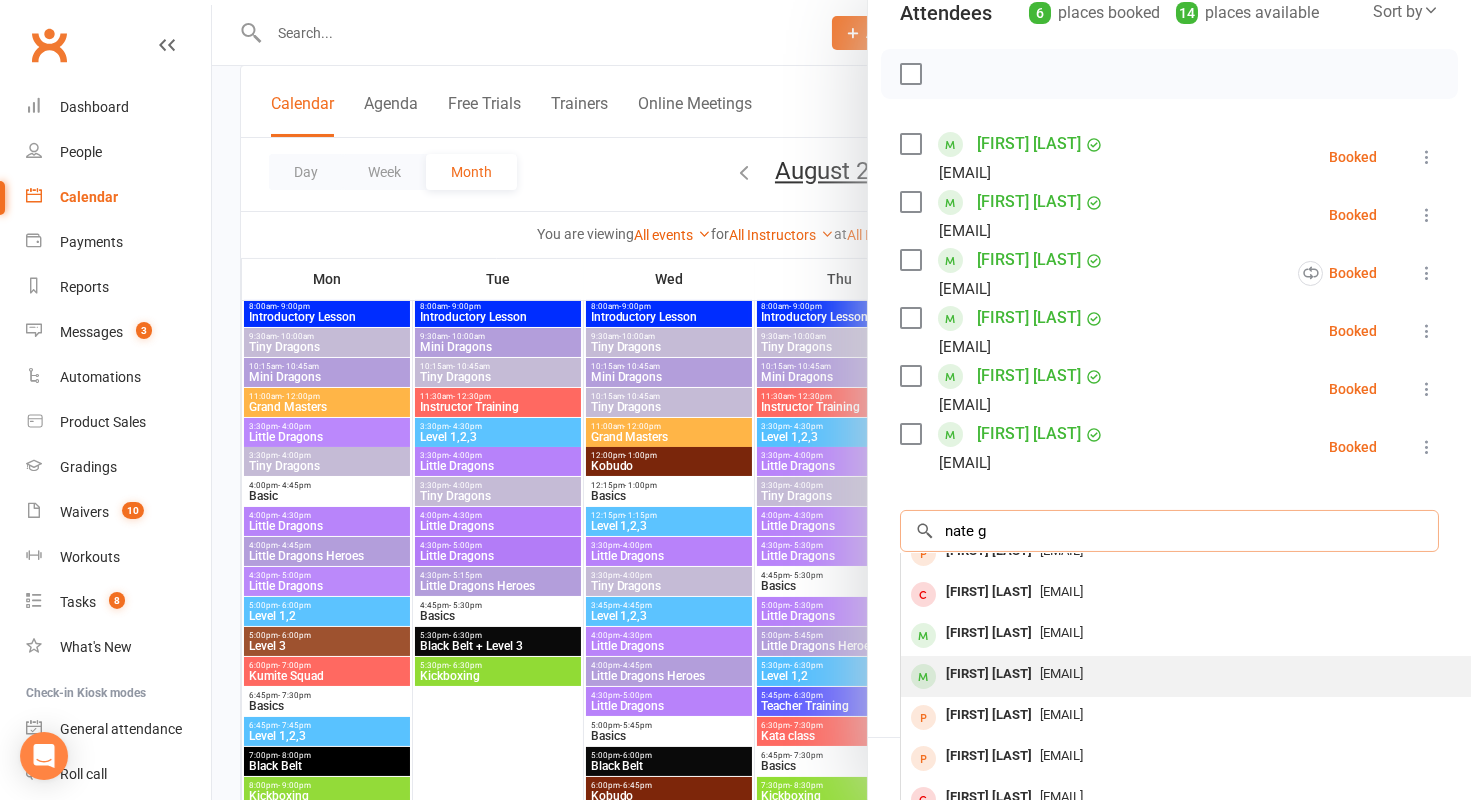 type on "nate g" 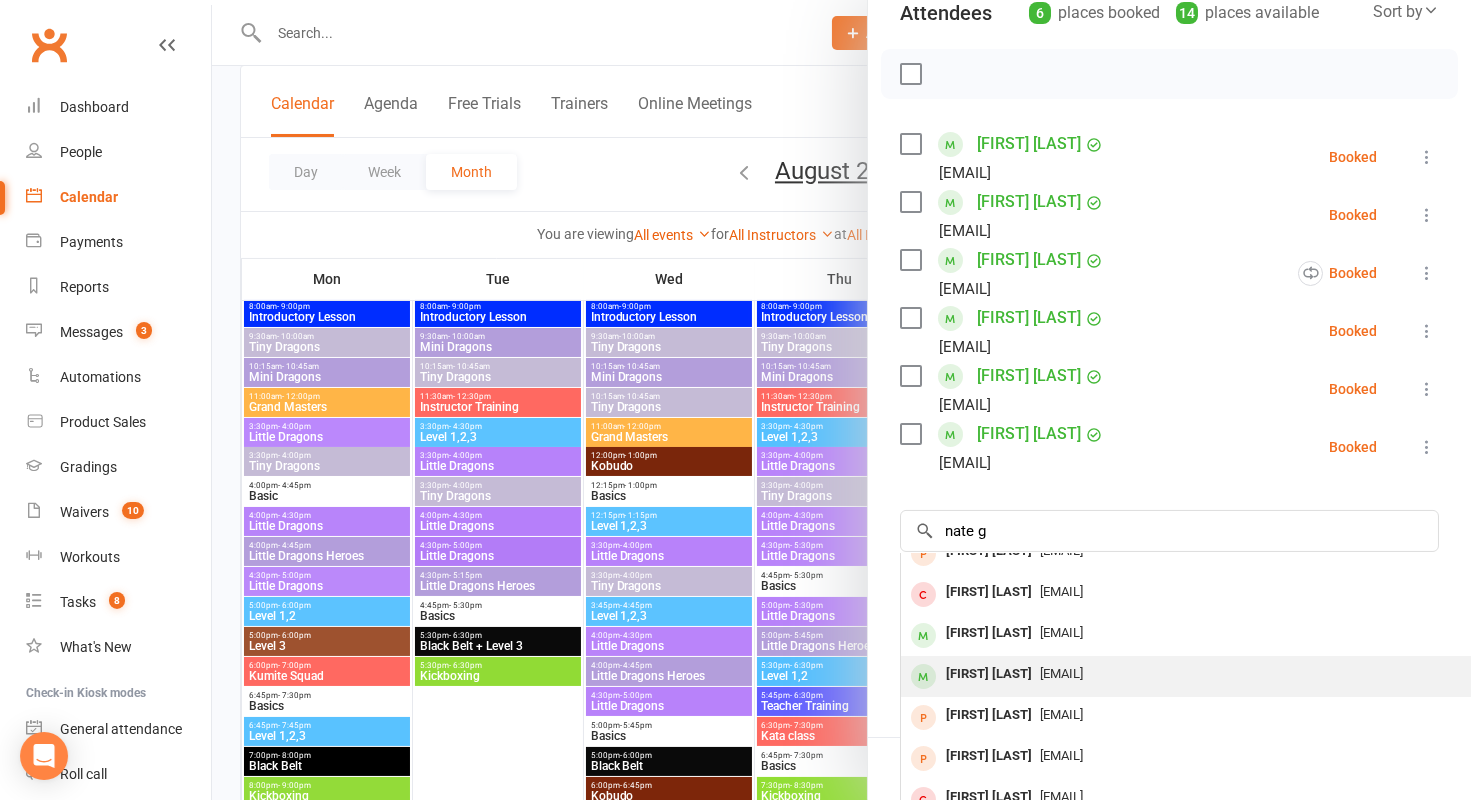 click on "[FIRST] [EMAIL]" at bounding box center [1200, 676] 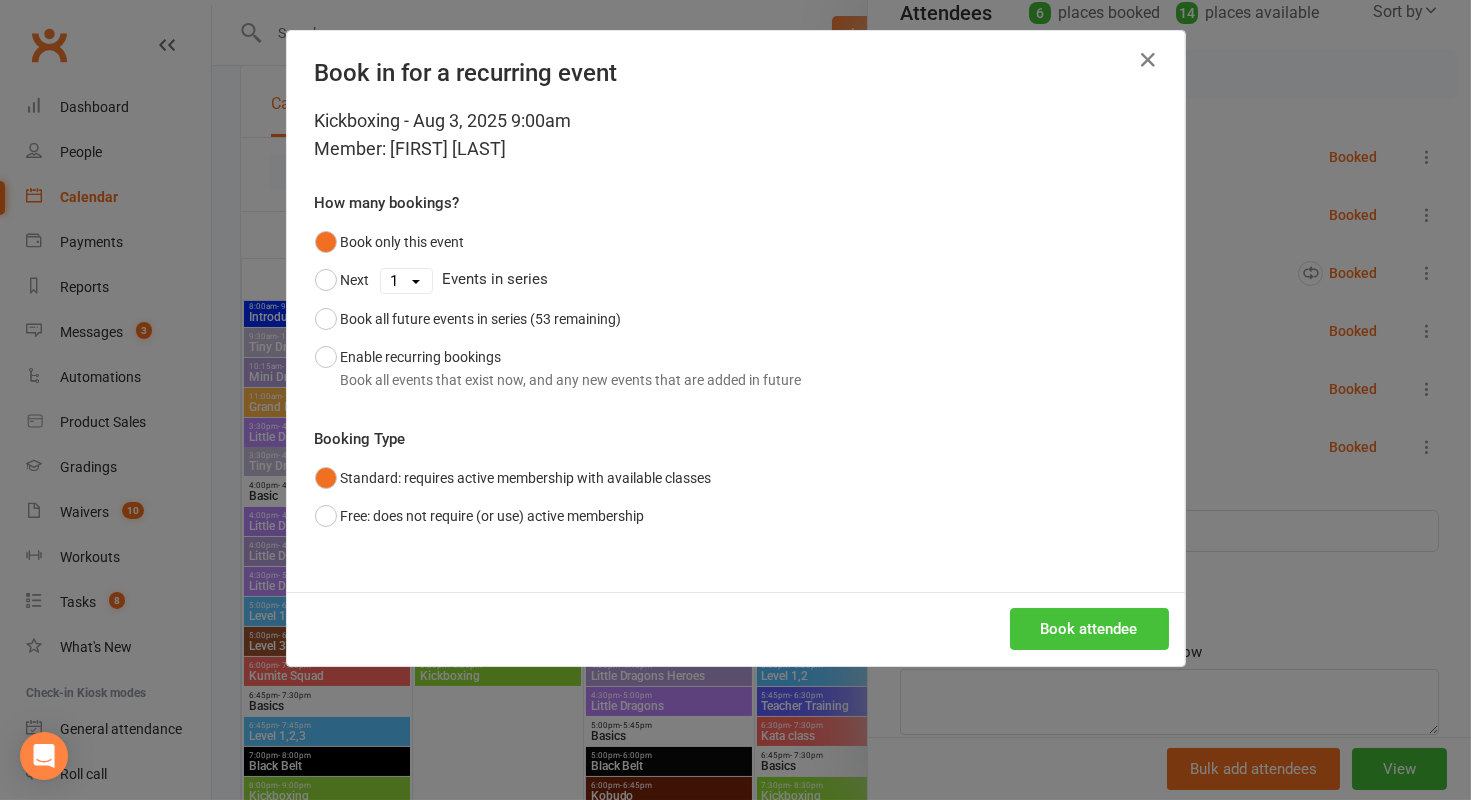 click on "Book attendee" at bounding box center [1089, 629] 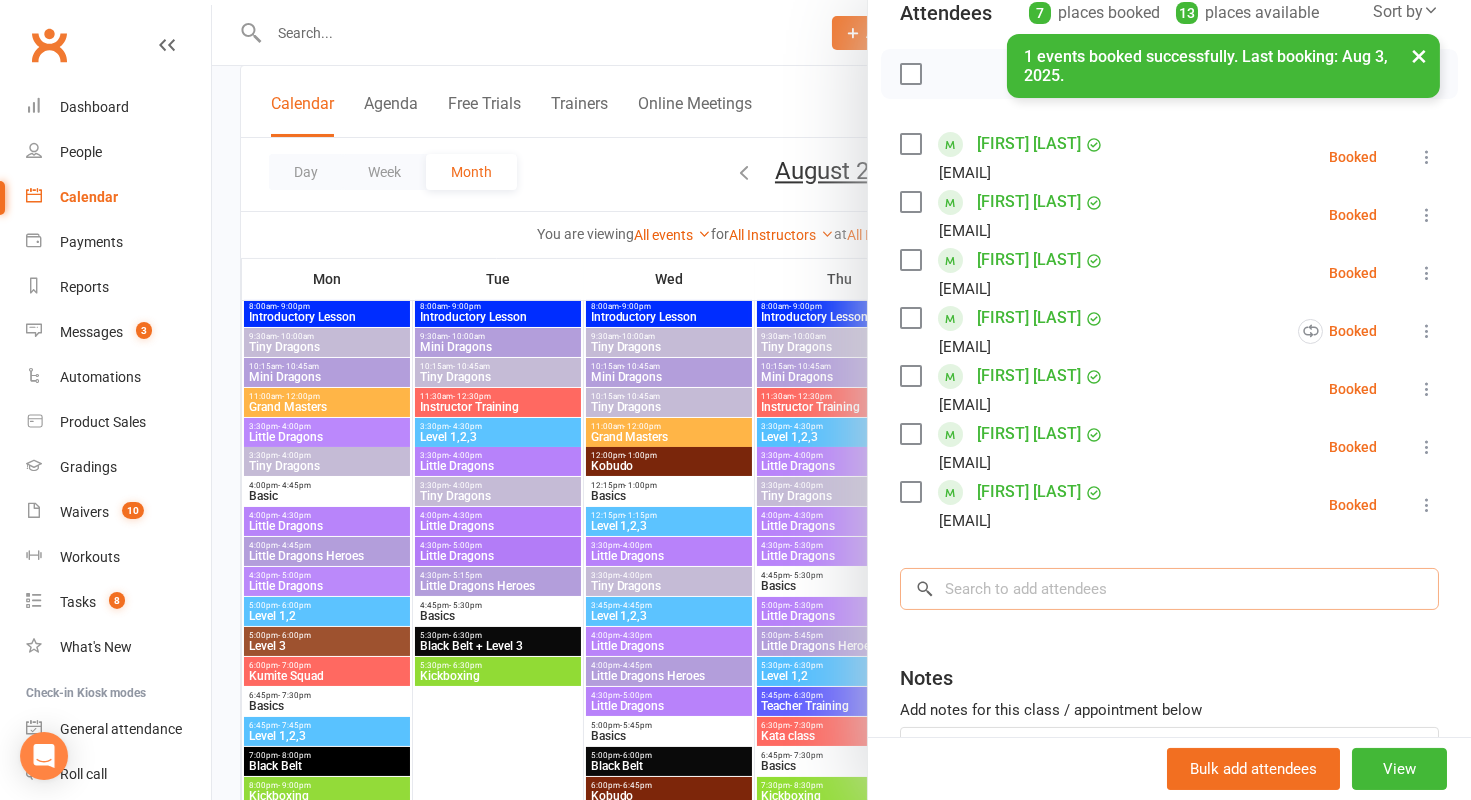 click at bounding box center (1169, 589) 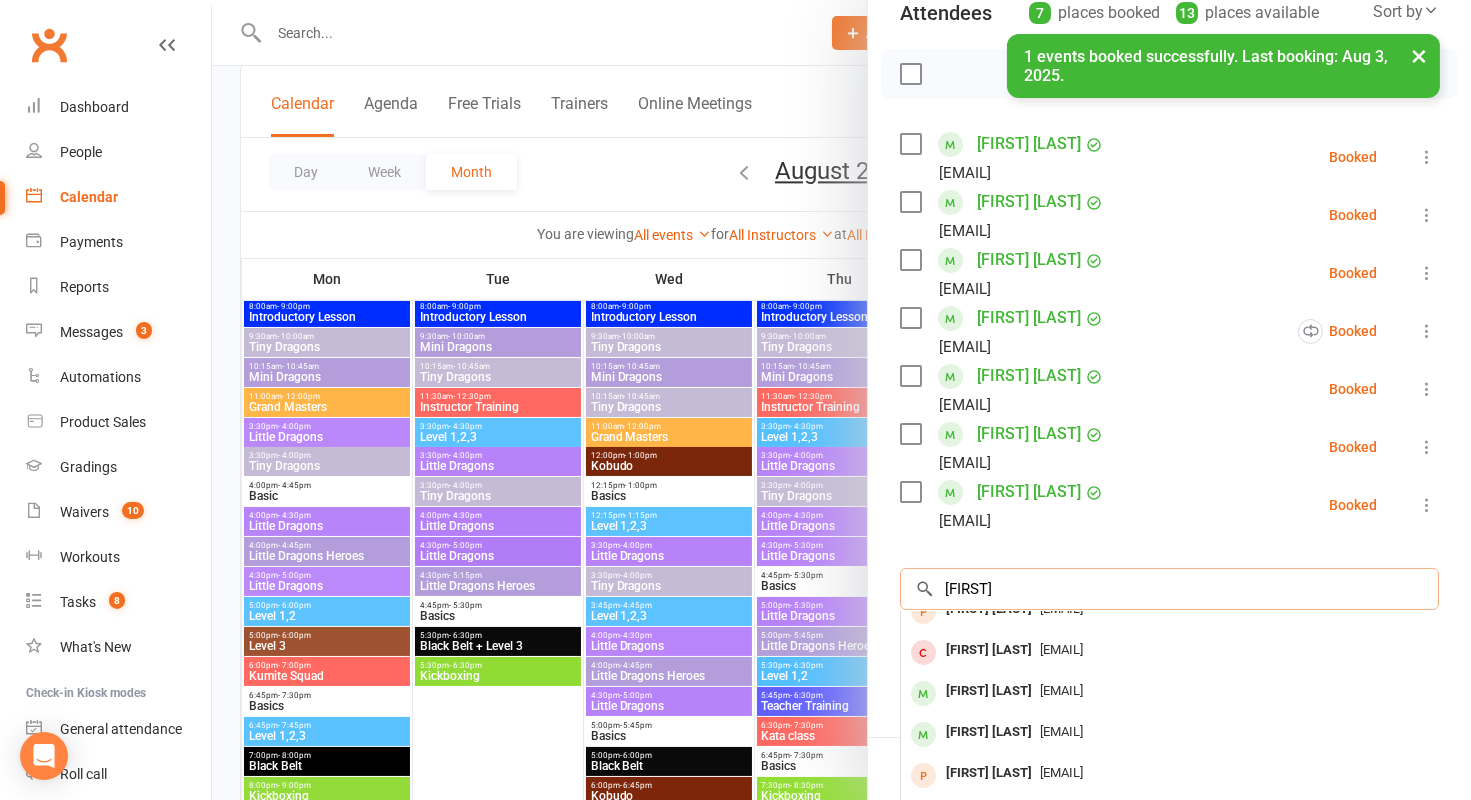 scroll, scrollTop: 0, scrollLeft: 0, axis: both 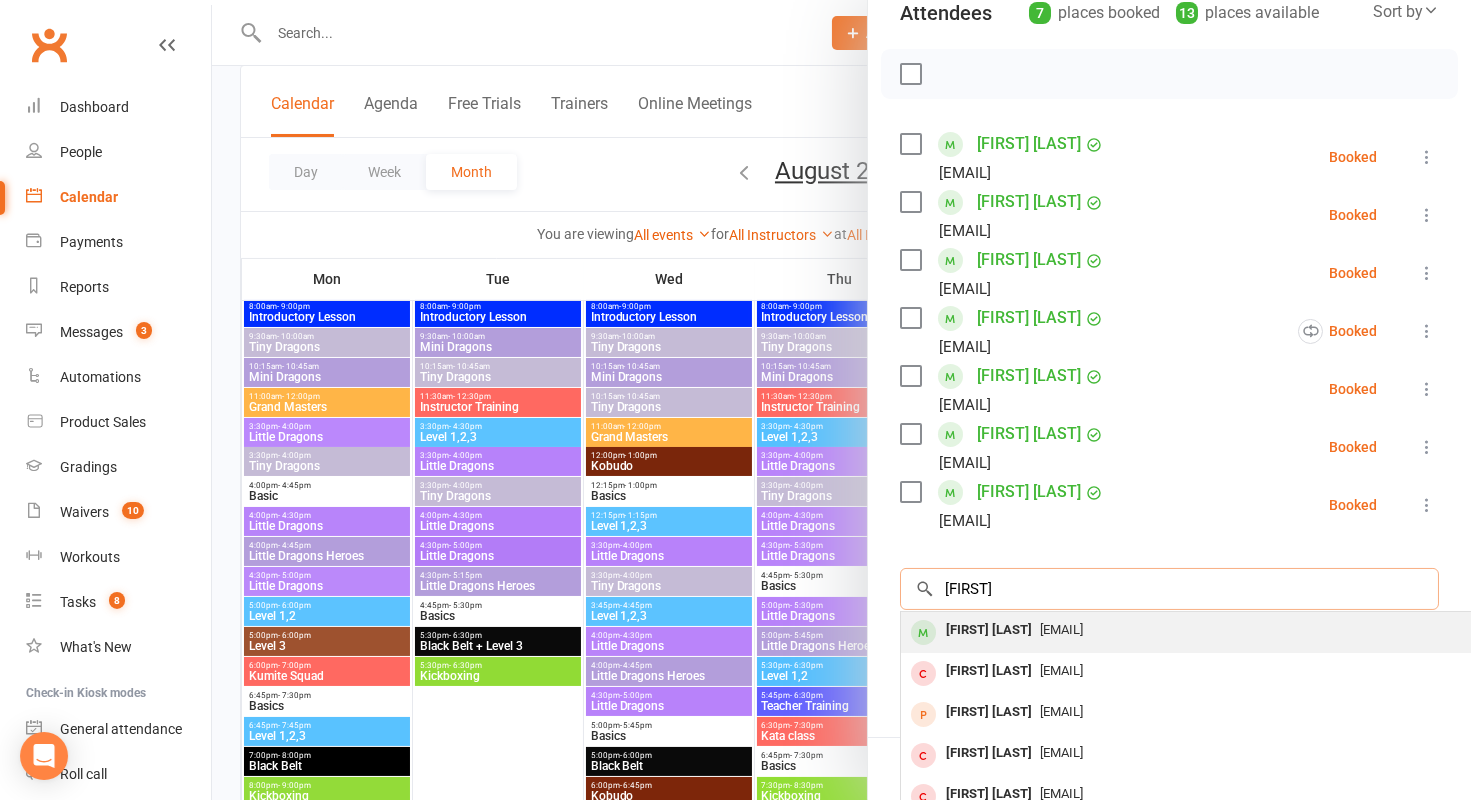 type on "[FIRST]" 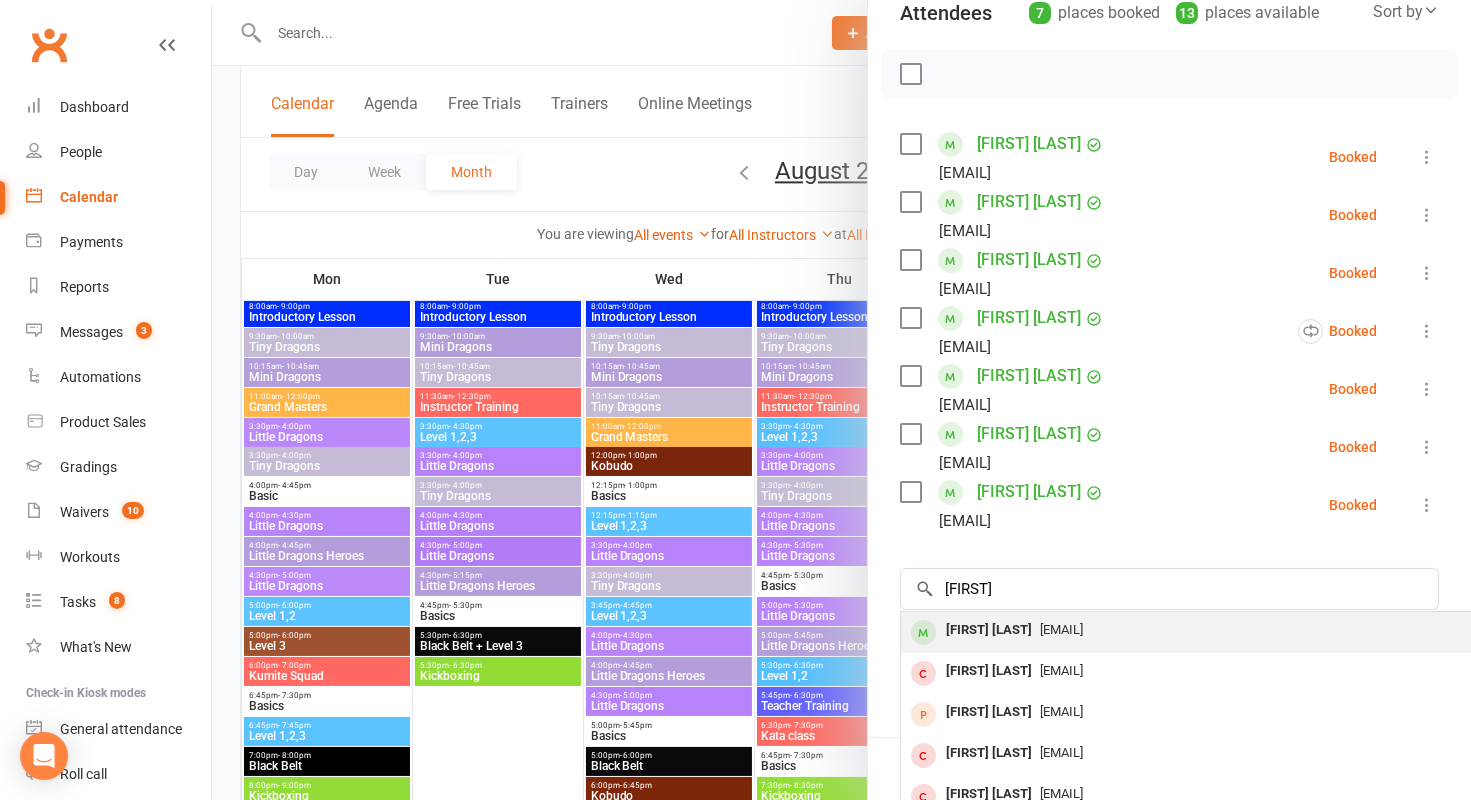 click on "[EMAIL]" at bounding box center (1061, 629) 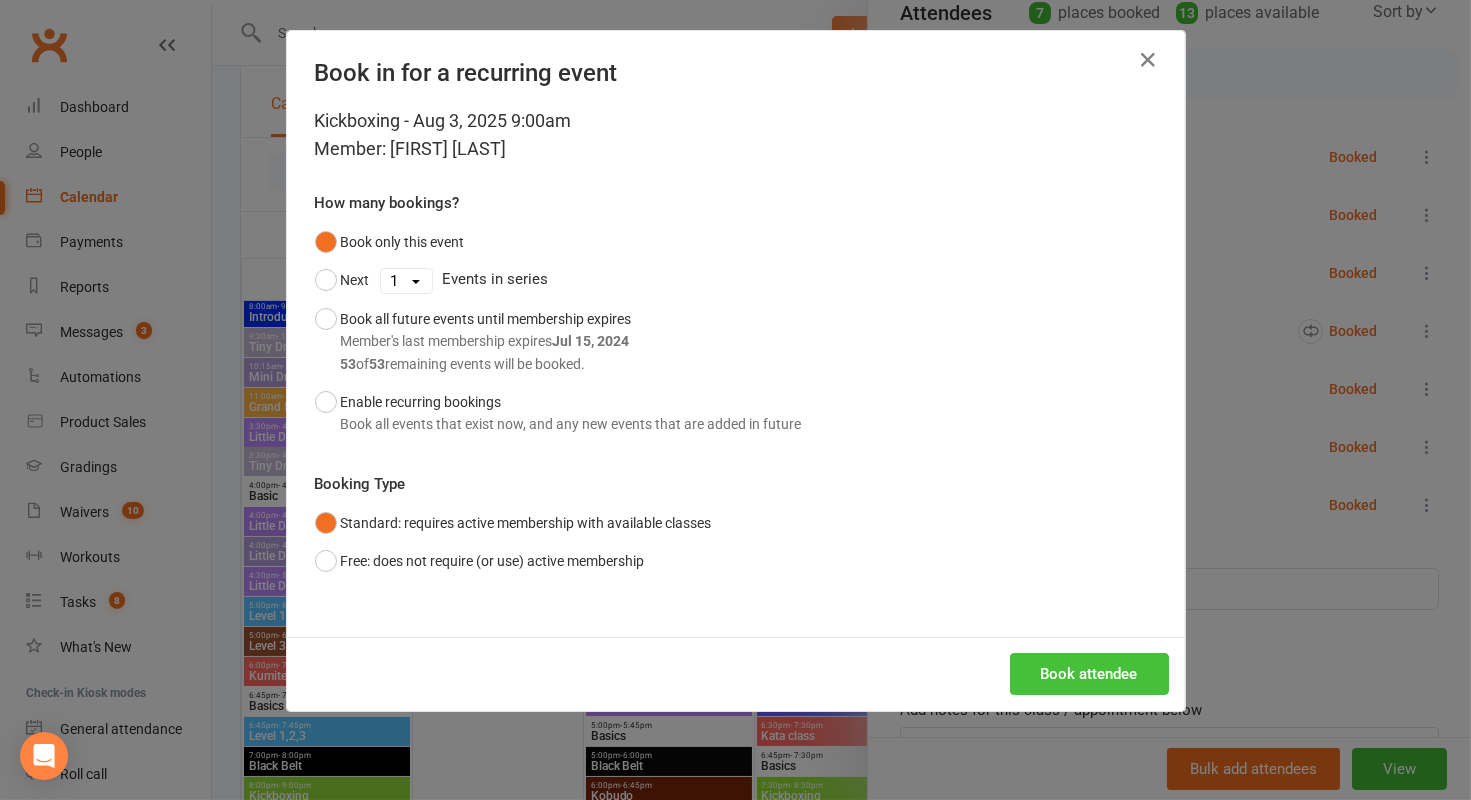 click on "Book attendee" at bounding box center (1089, 674) 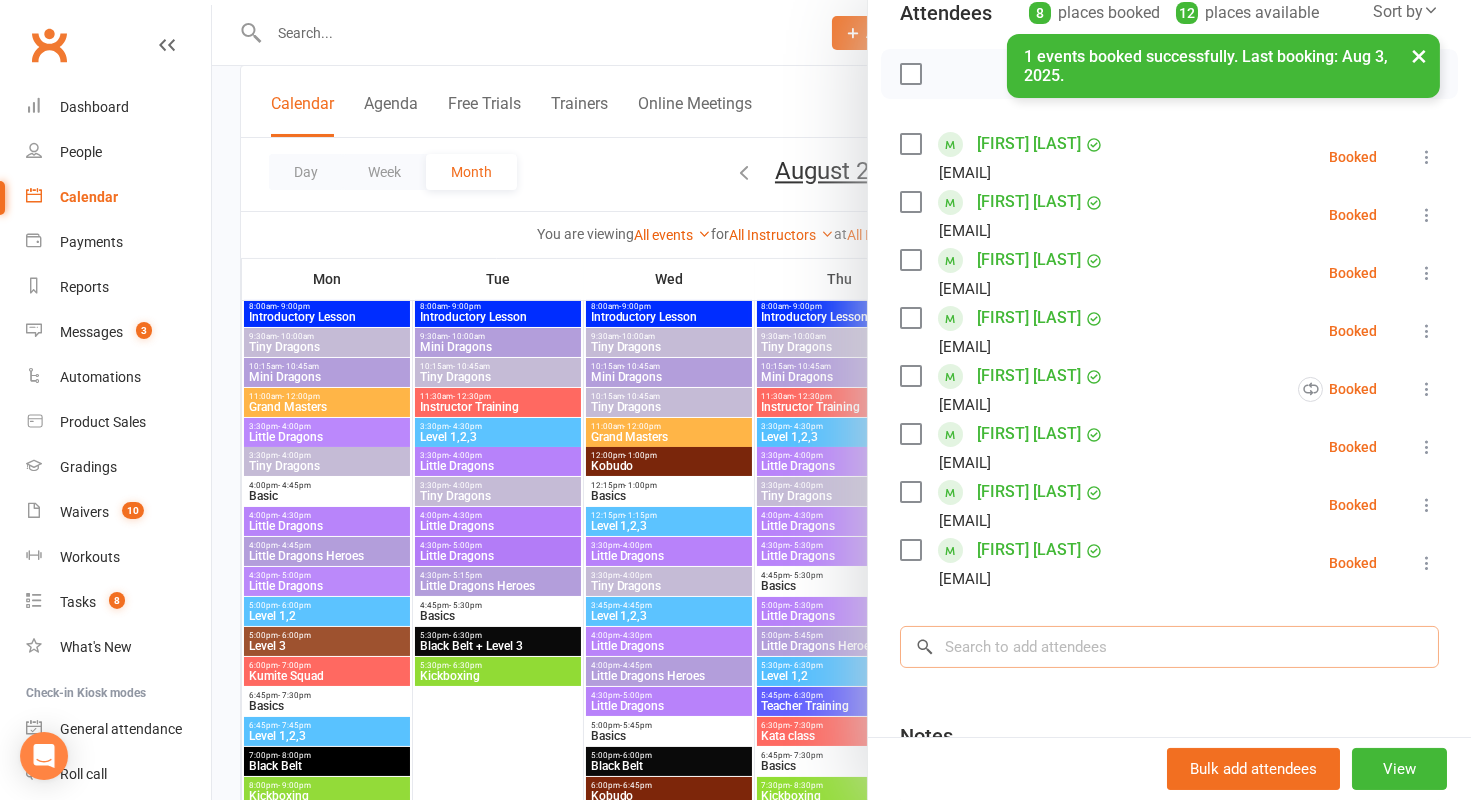 click at bounding box center [1169, 647] 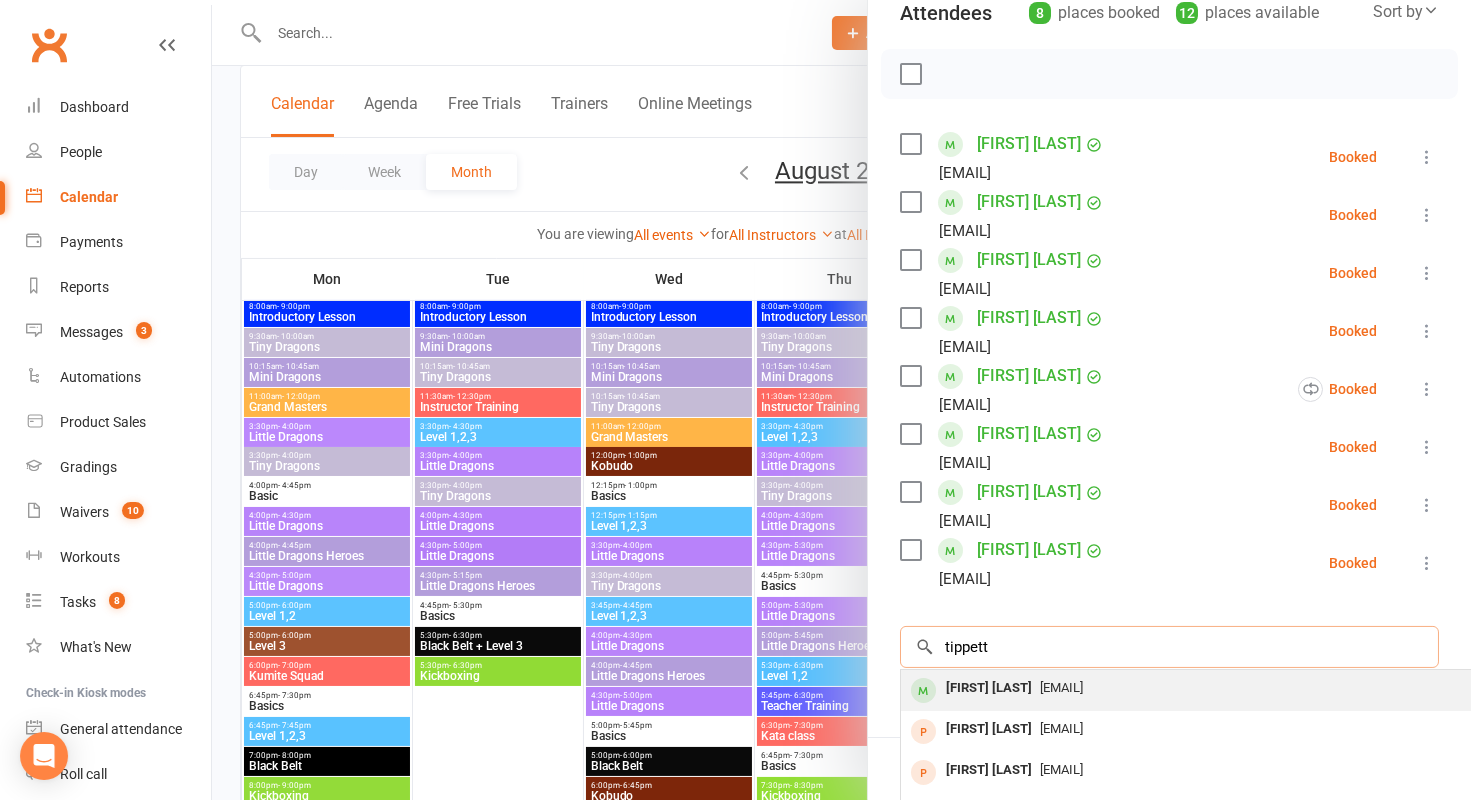 type on "tippett" 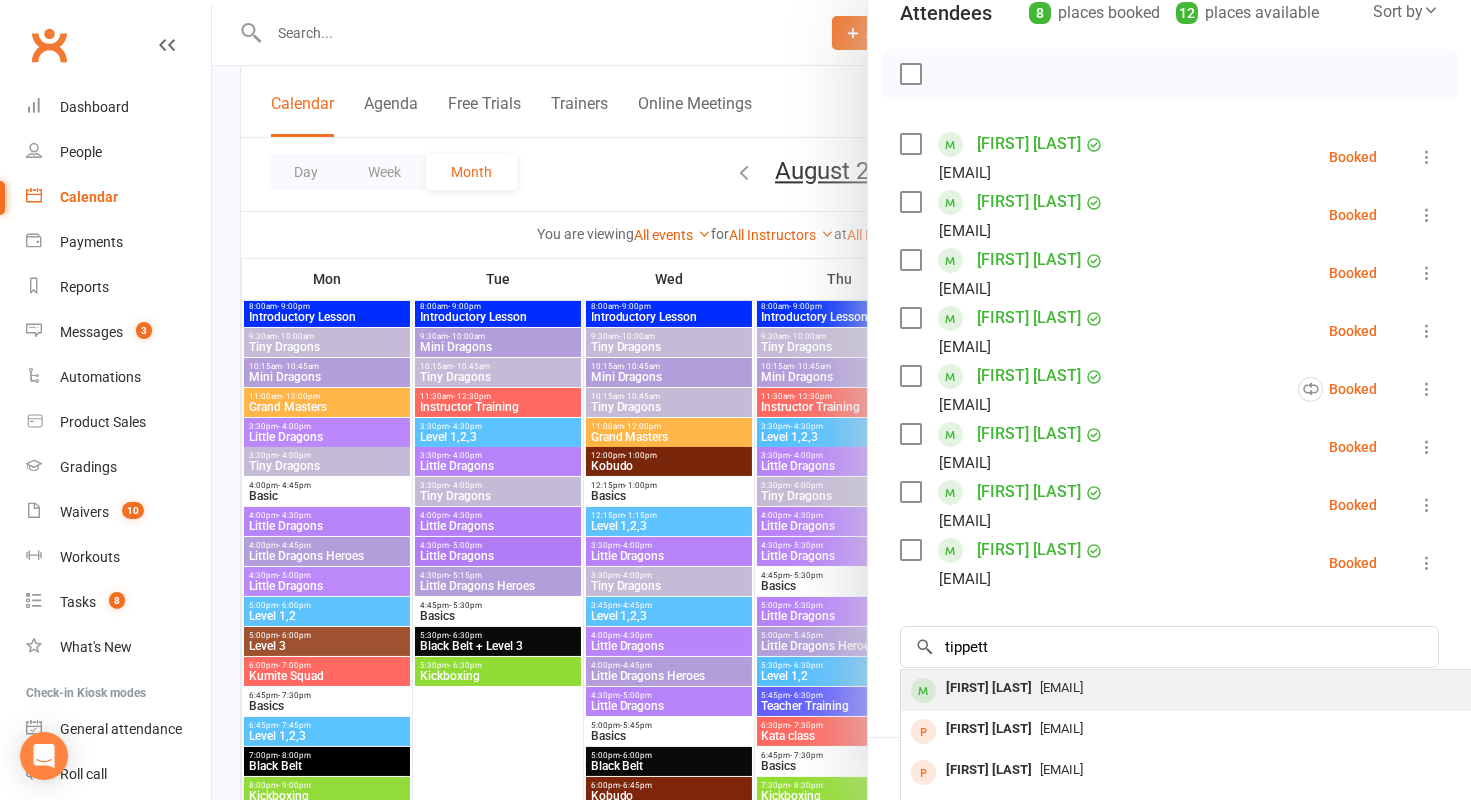 click on "[FIRST] [LAST]" at bounding box center (989, 688) 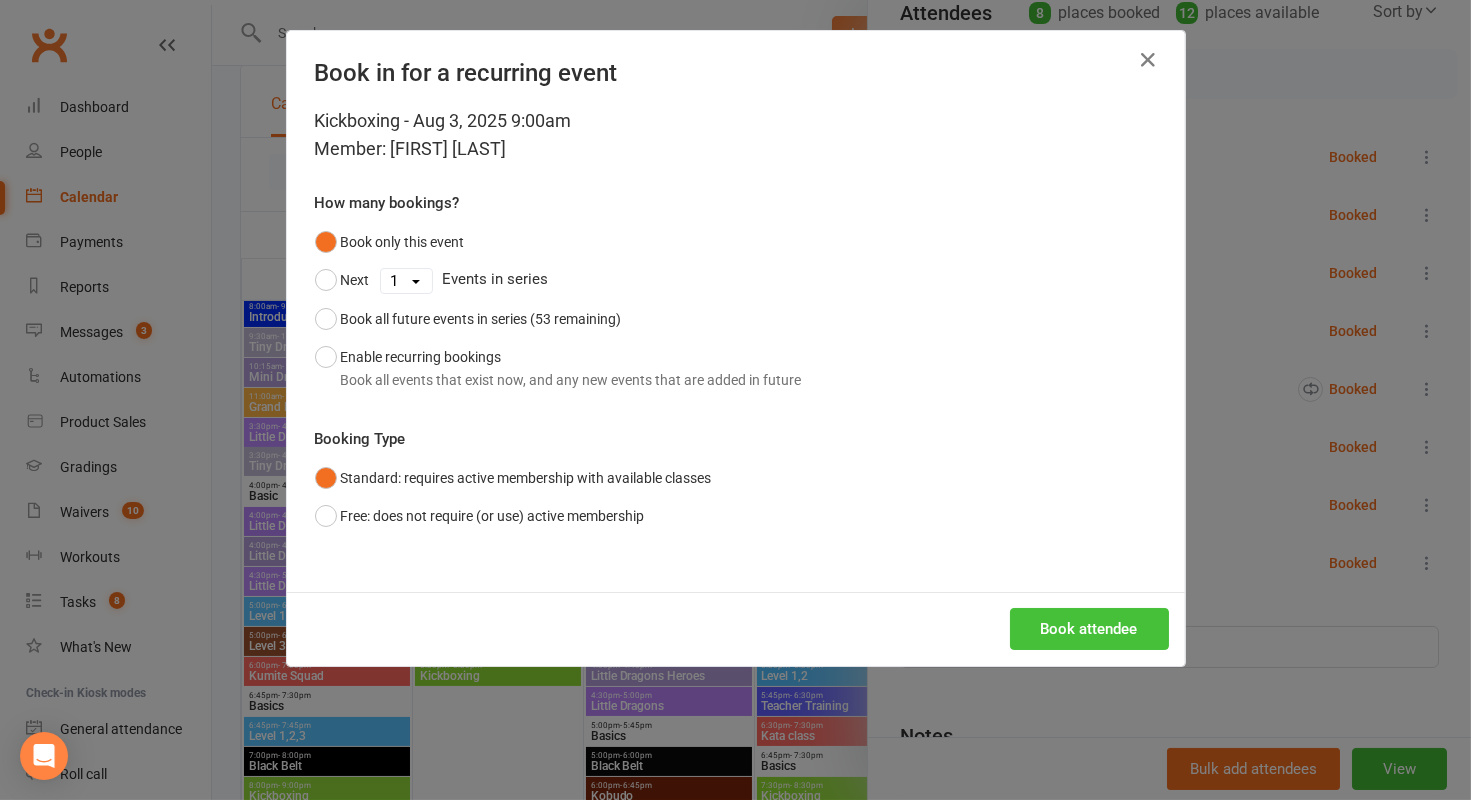 click on "Book attendee" at bounding box center (1089, 629) 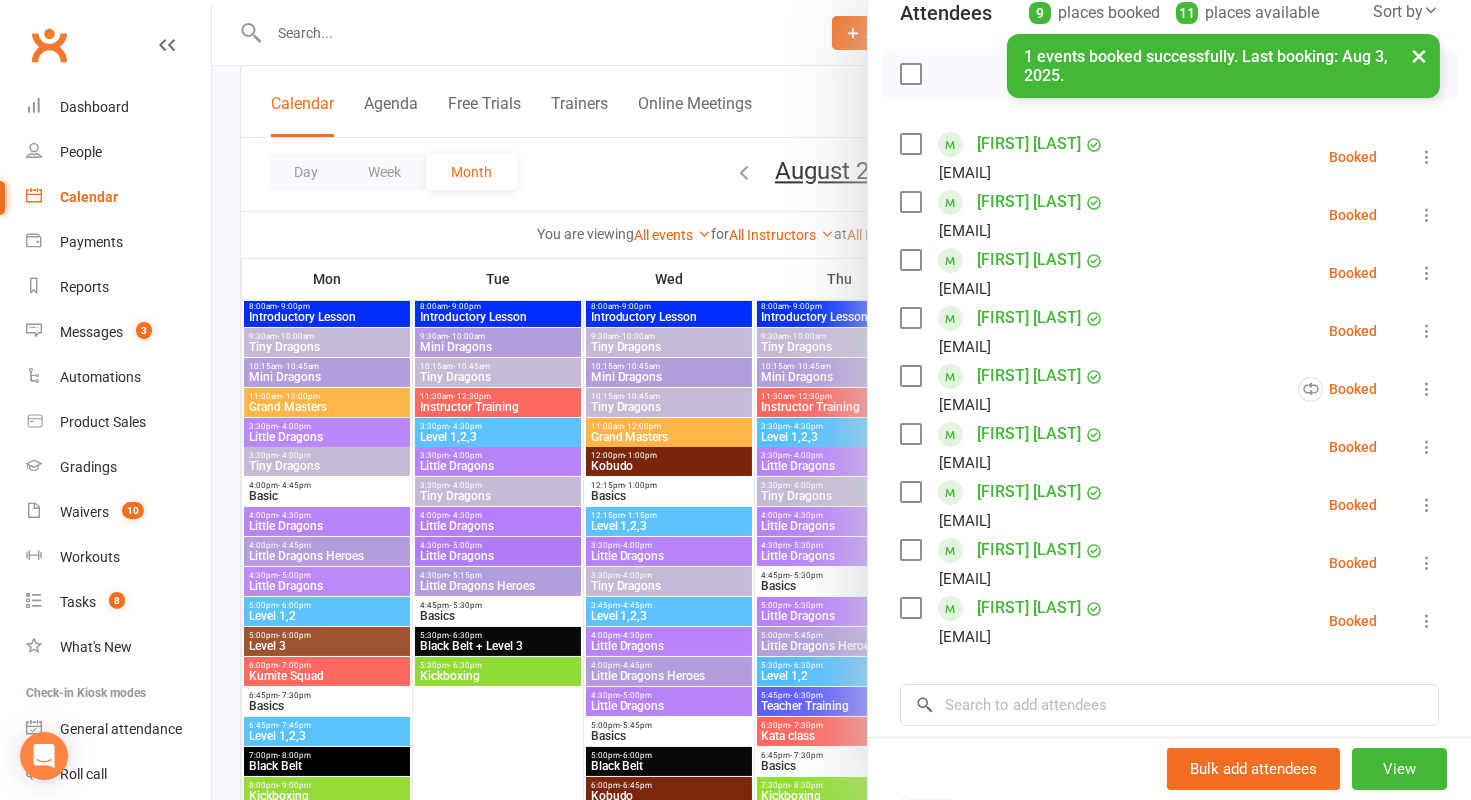 click at bounding box center [910, 144] 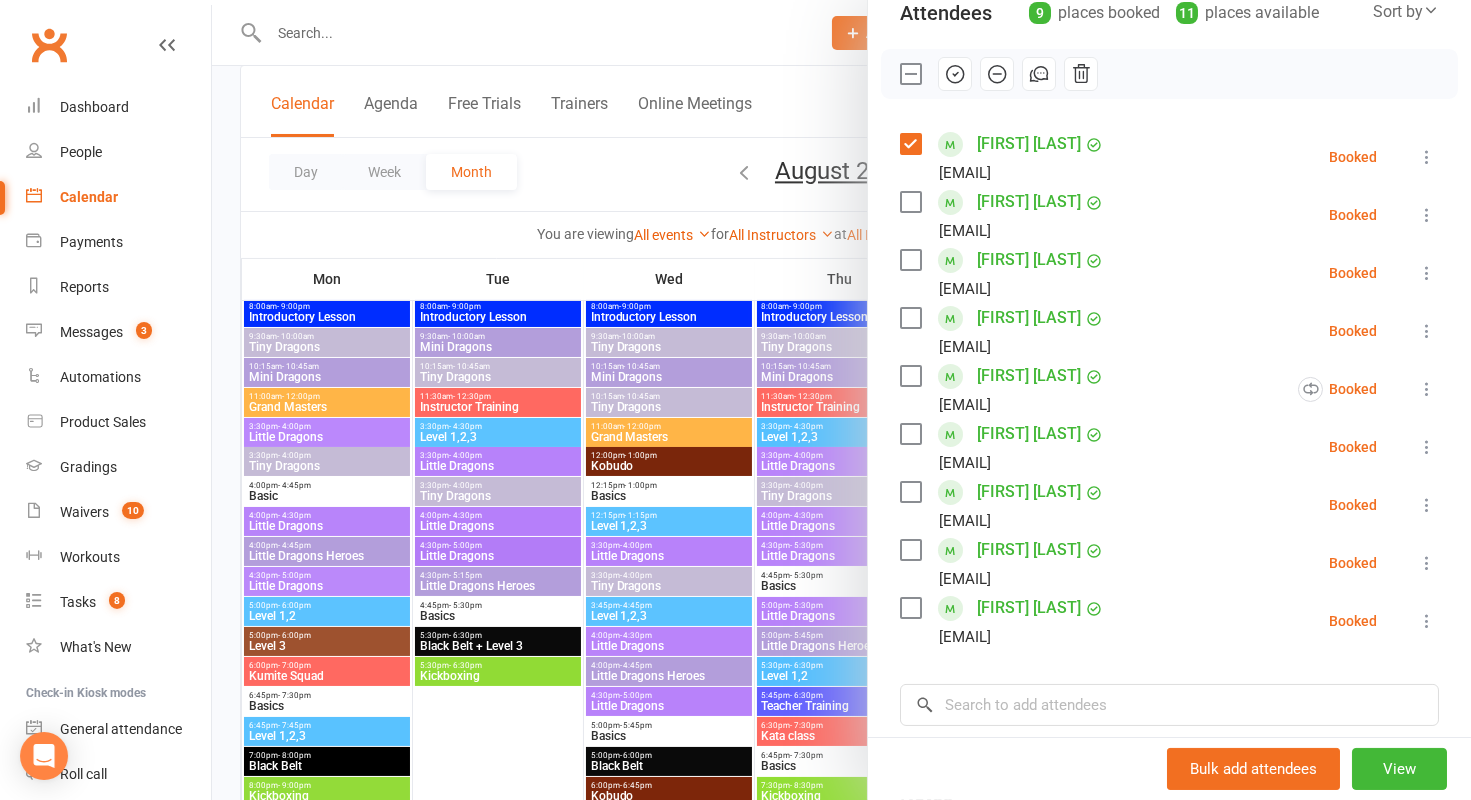 click at bounding box center [910, 318] 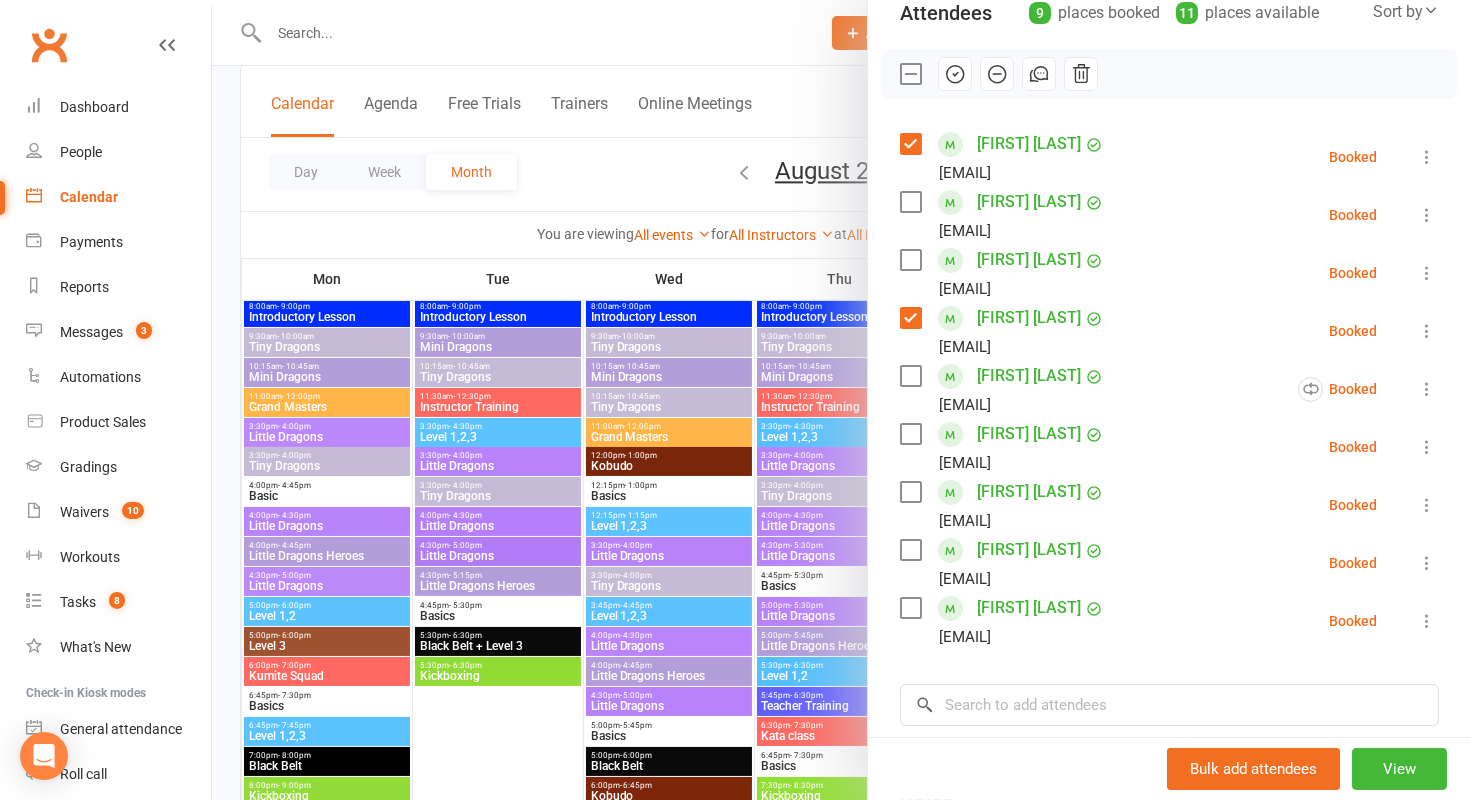 click at bounding box center [910, 376] 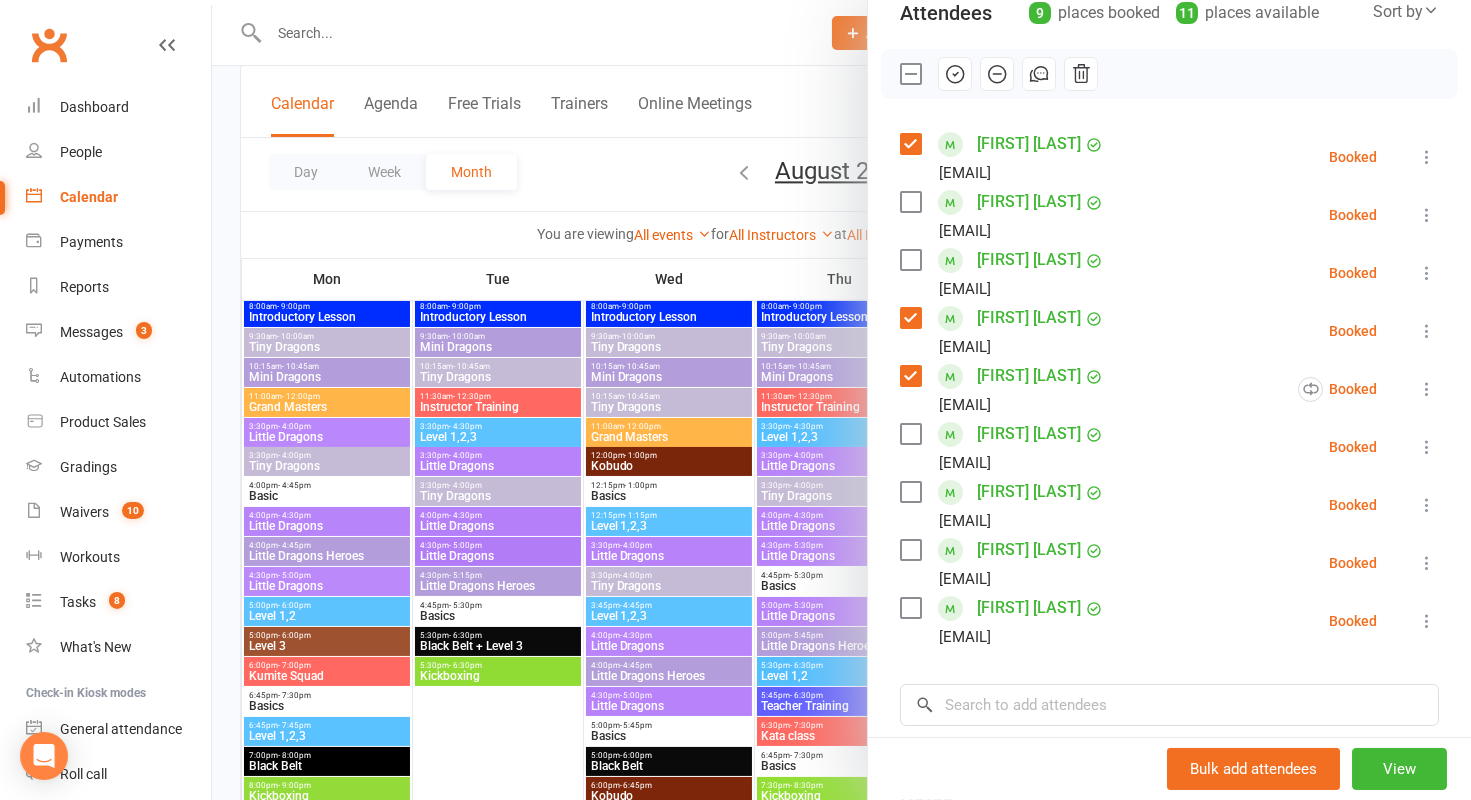 click at bounding box center [910, 376] 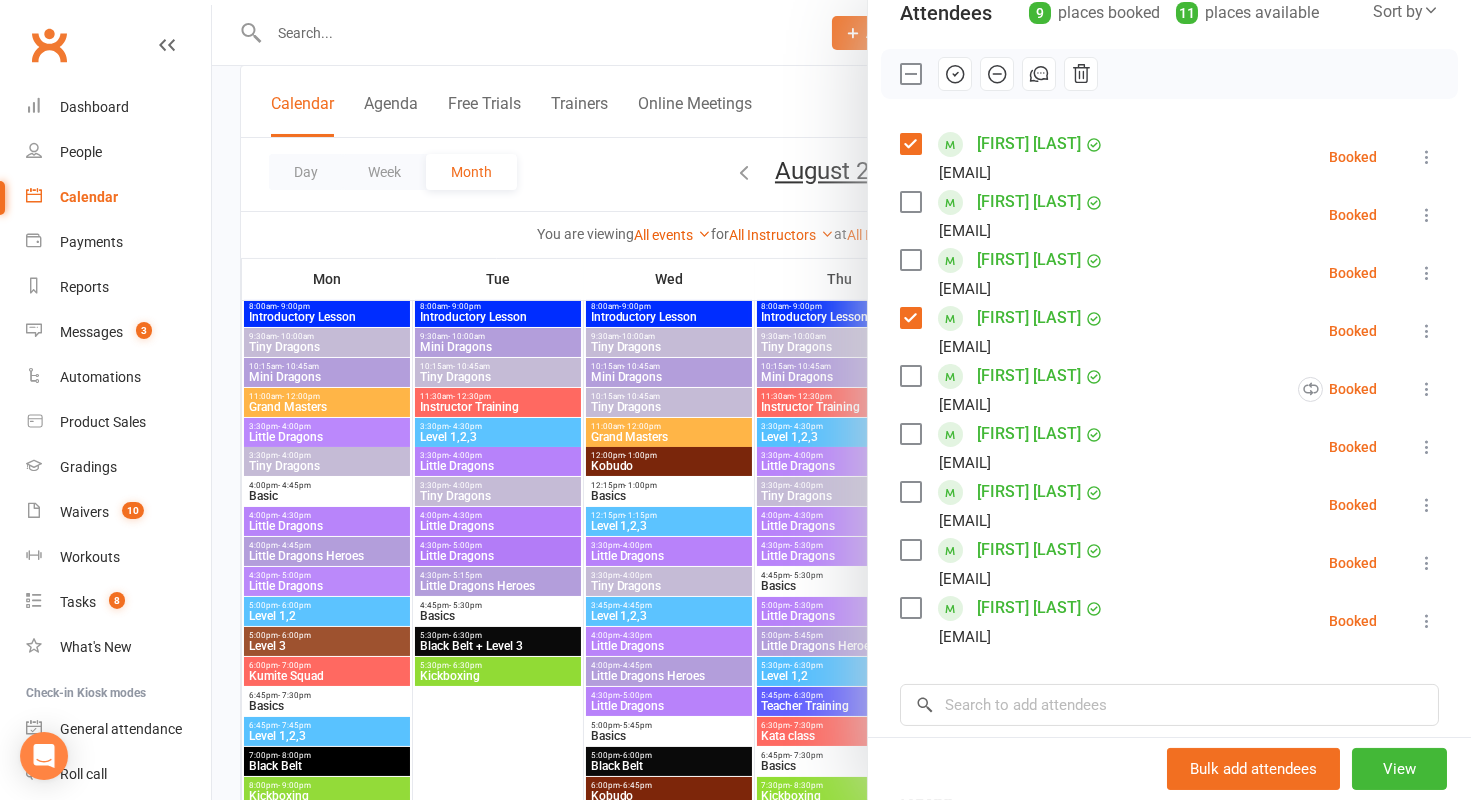click at bounding box center (910, 434) 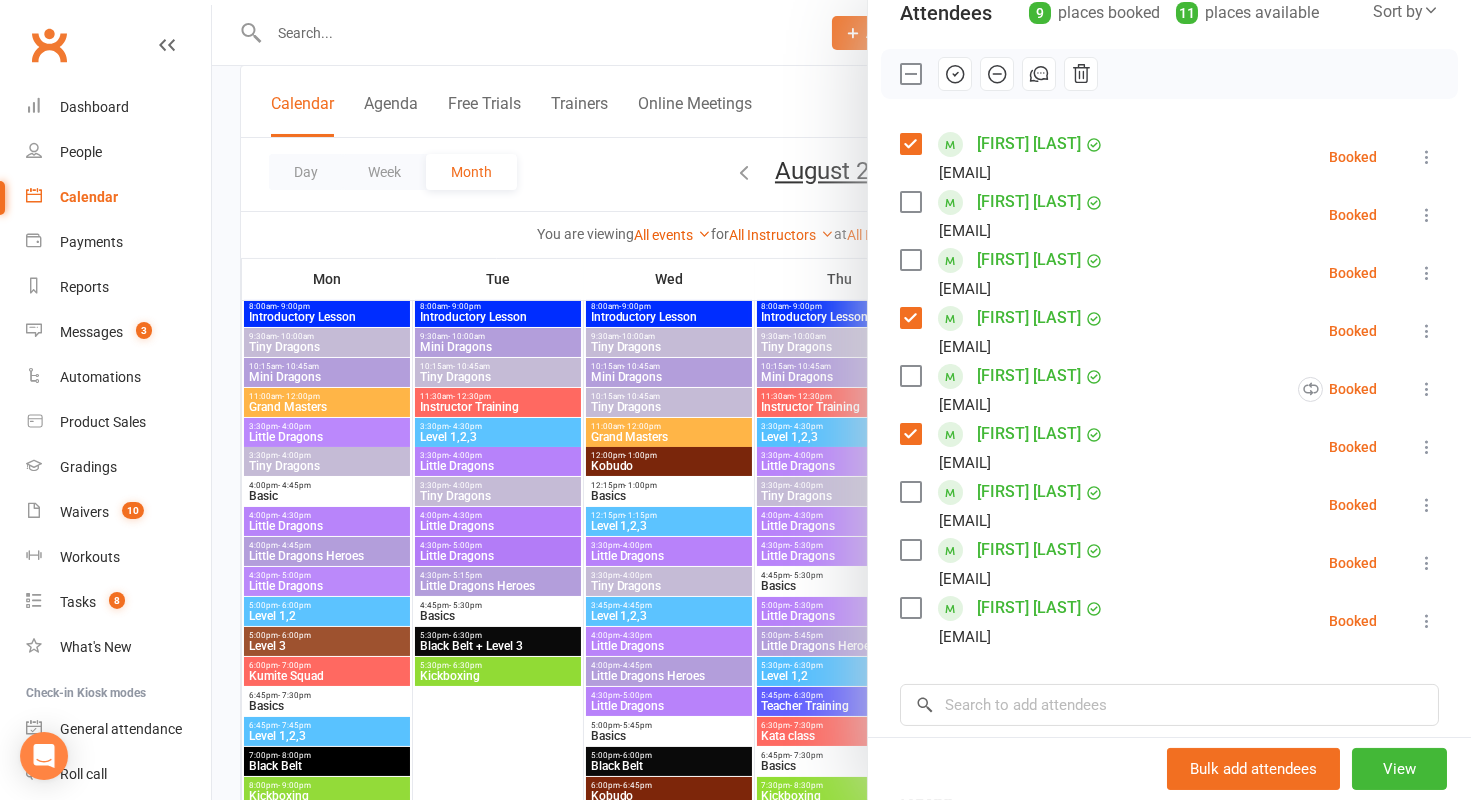 click at bounding box center [910, 492] 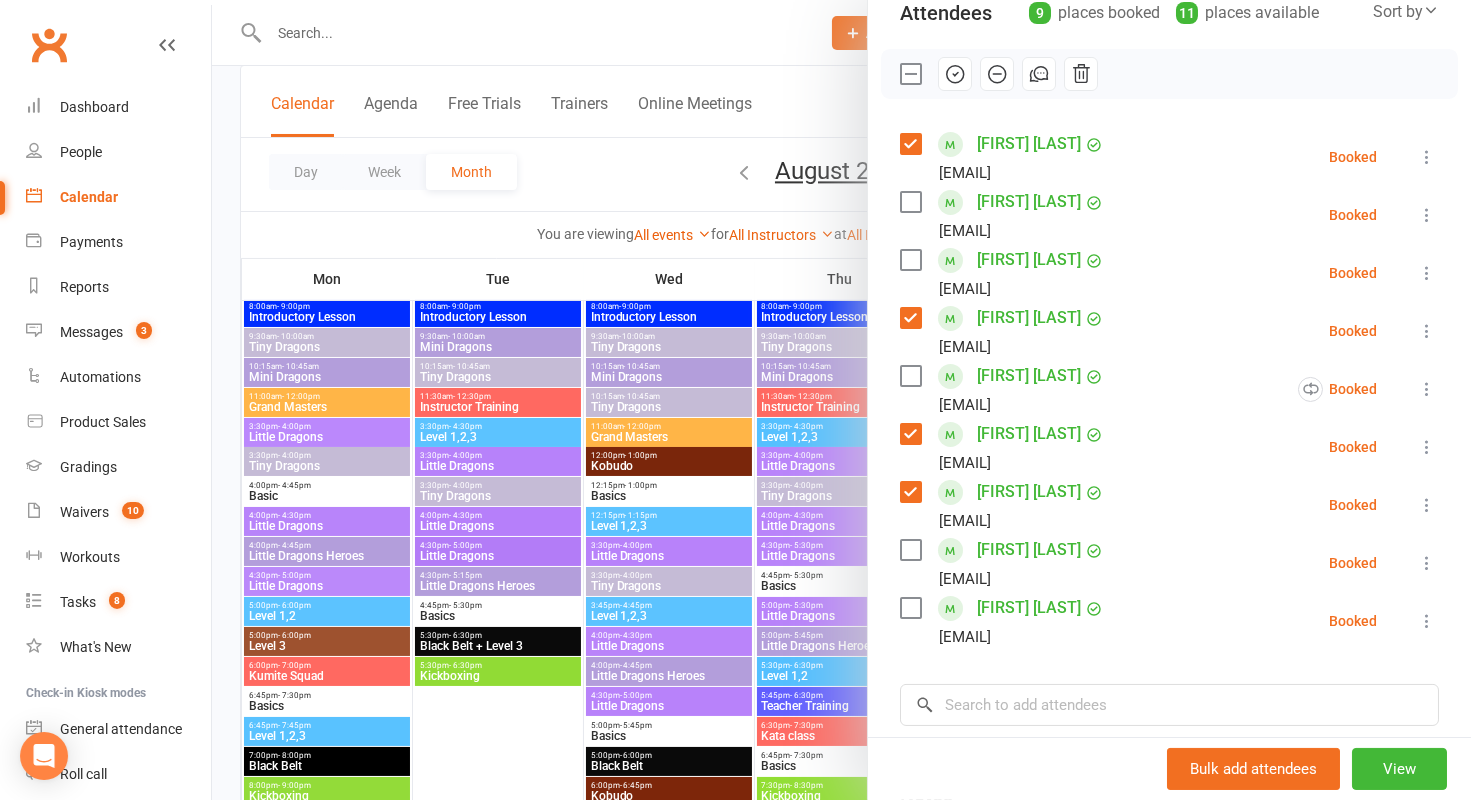 click at bounding box center (910, 550) 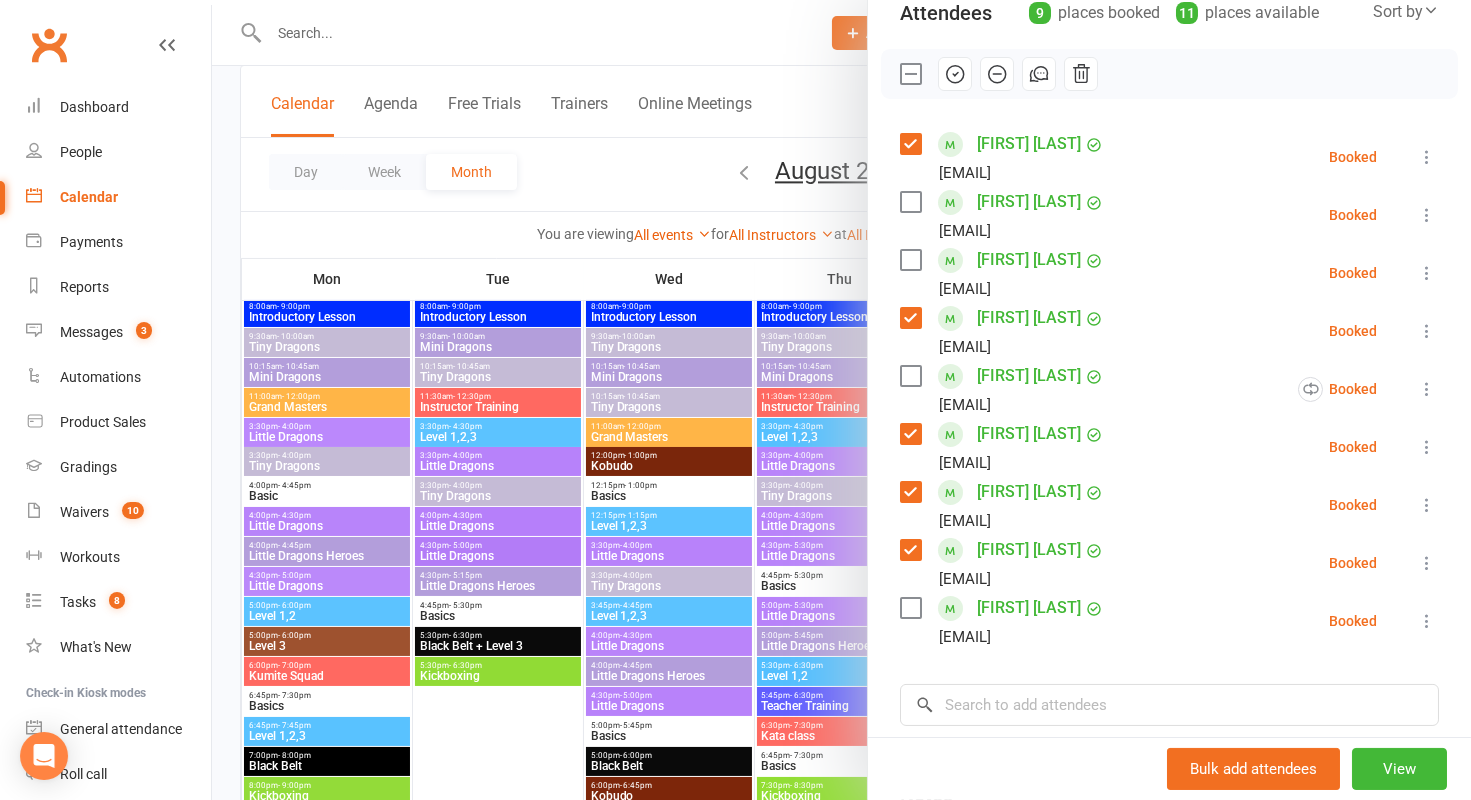 click at bounding box center (910, 608) 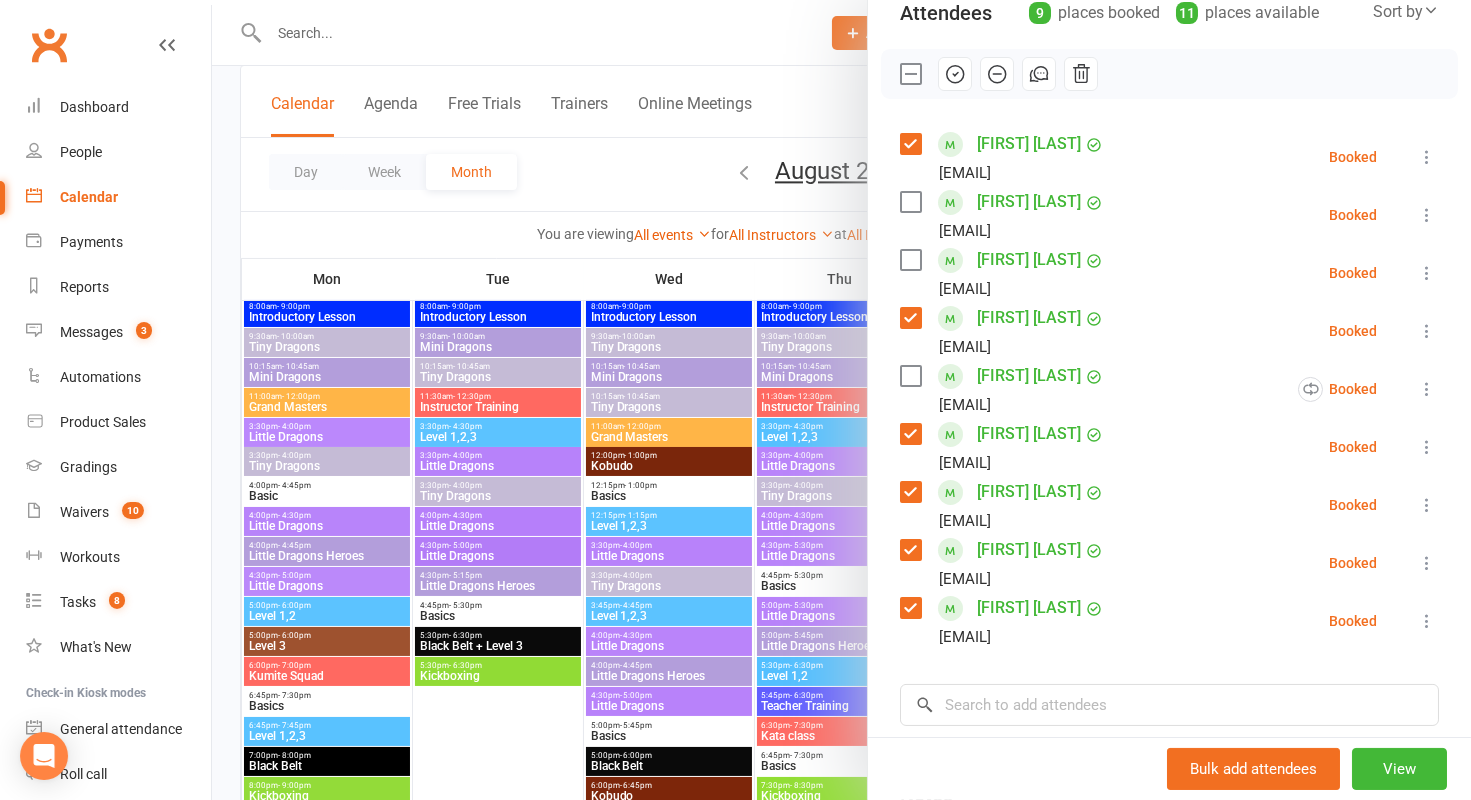 click 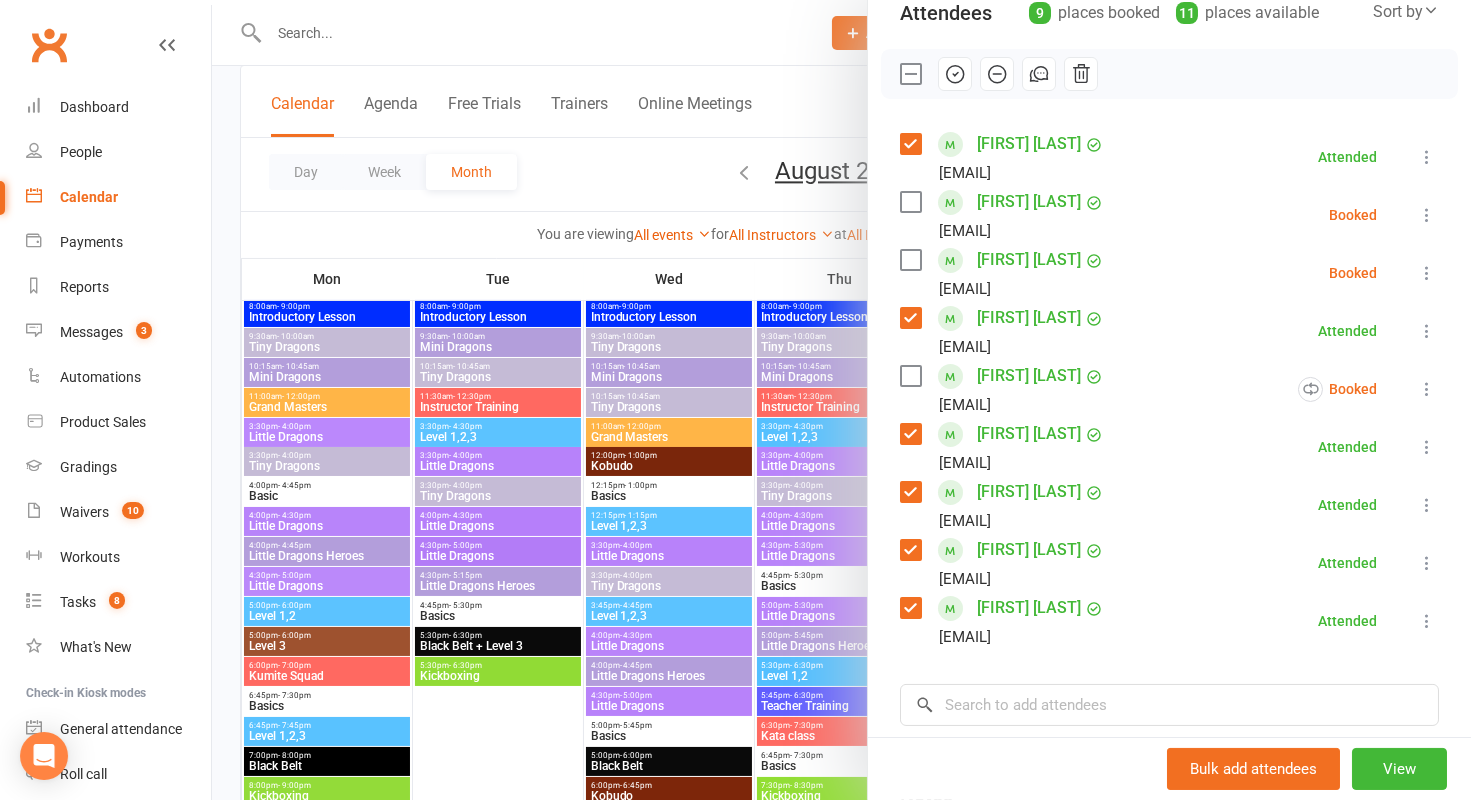 click at bounding box center [841, 400] 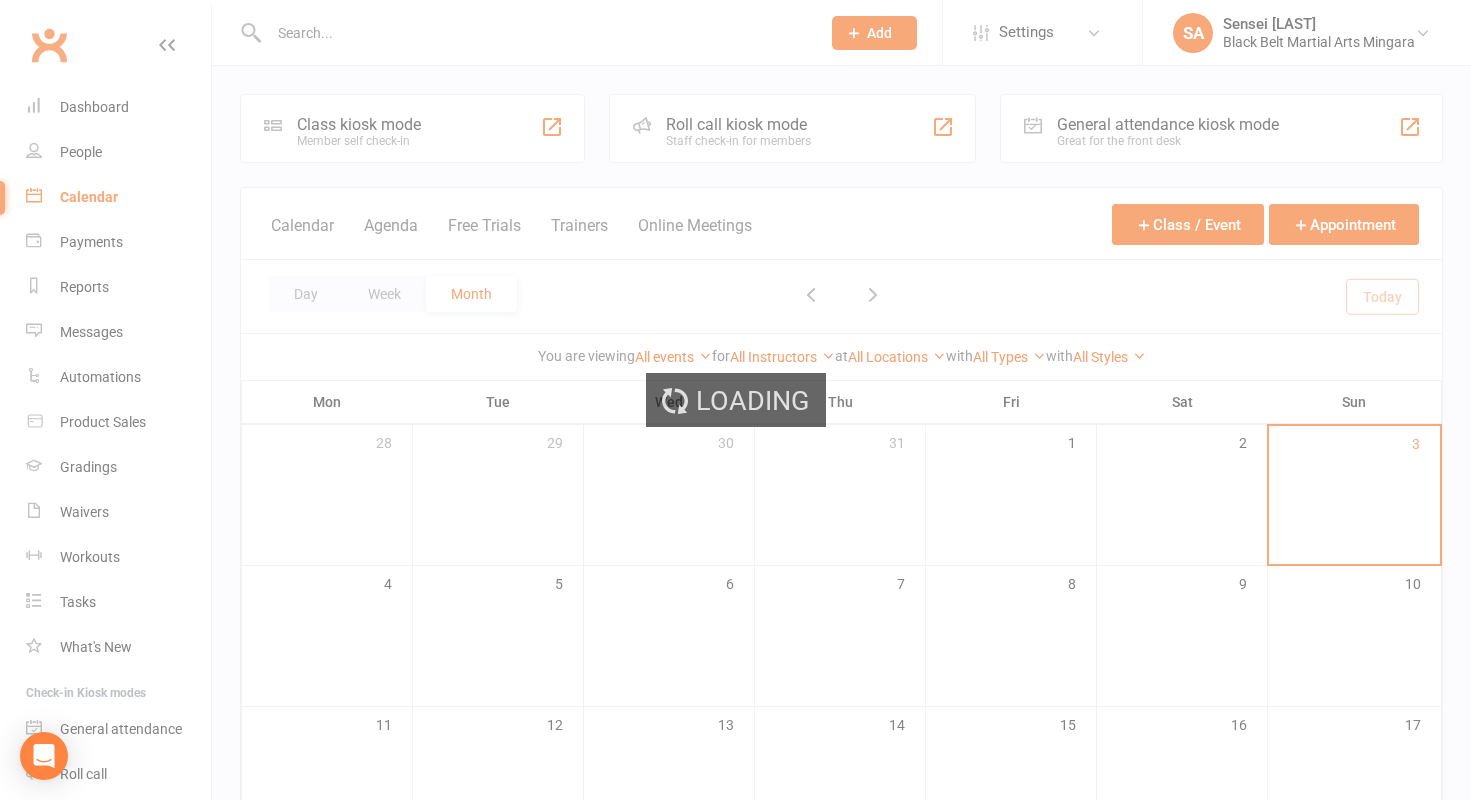 scroll, scrollTop: 0, scrollLeft: 0, axis: both 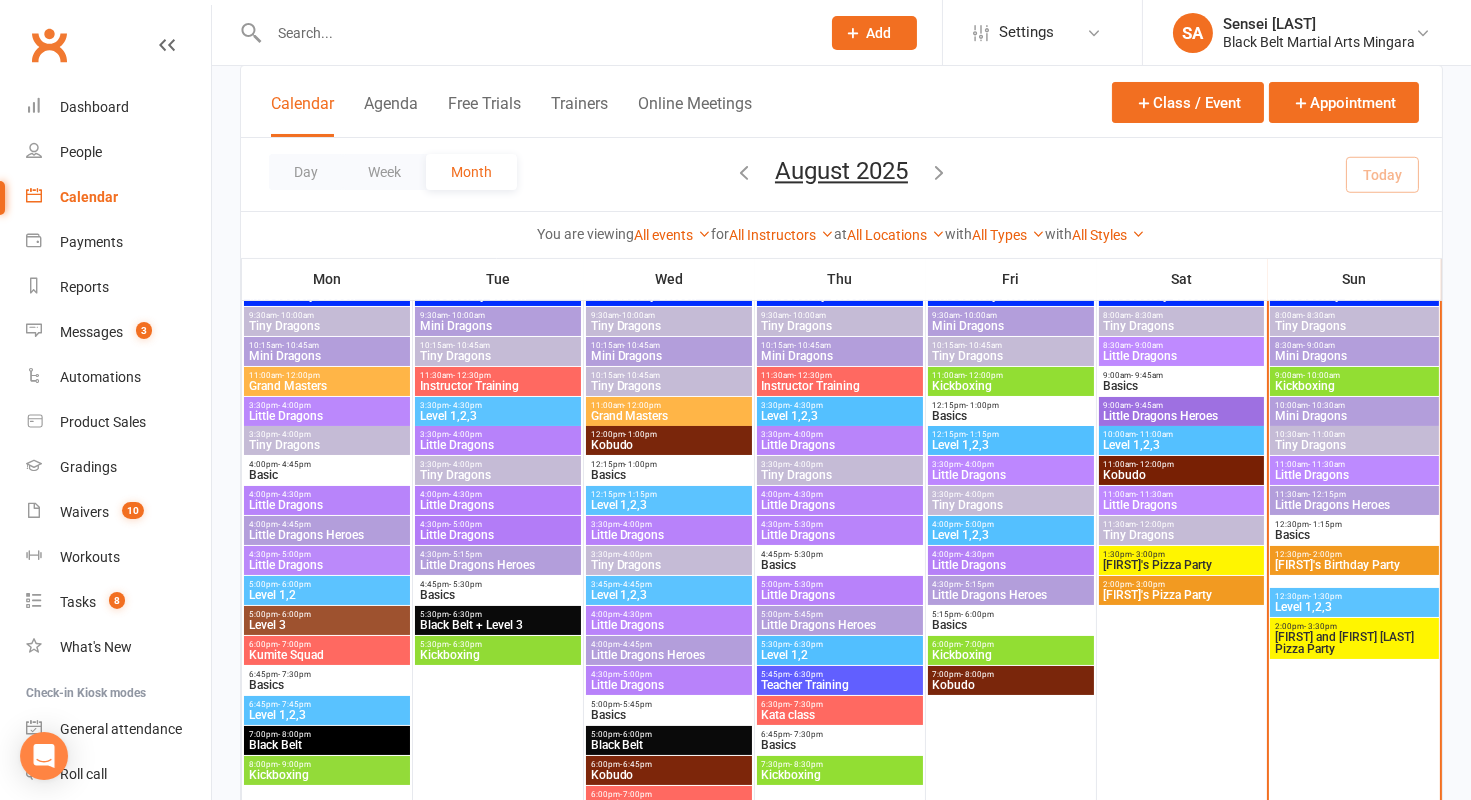 click on "[TIME] - [TIME]" at bounding box center (1354, 375) 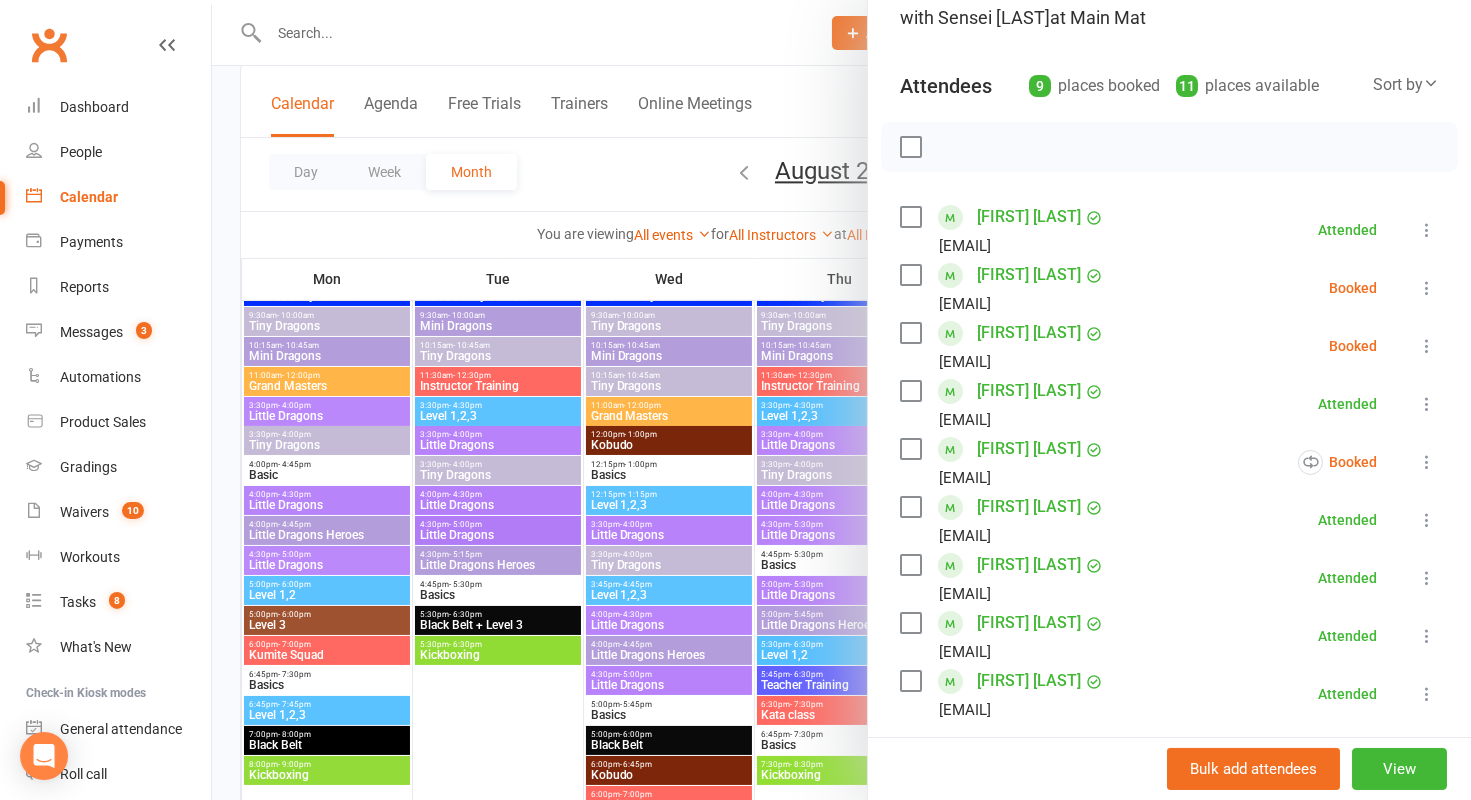 scroll, scrollTop: 215, scrollLeft: 0, axis: vertical 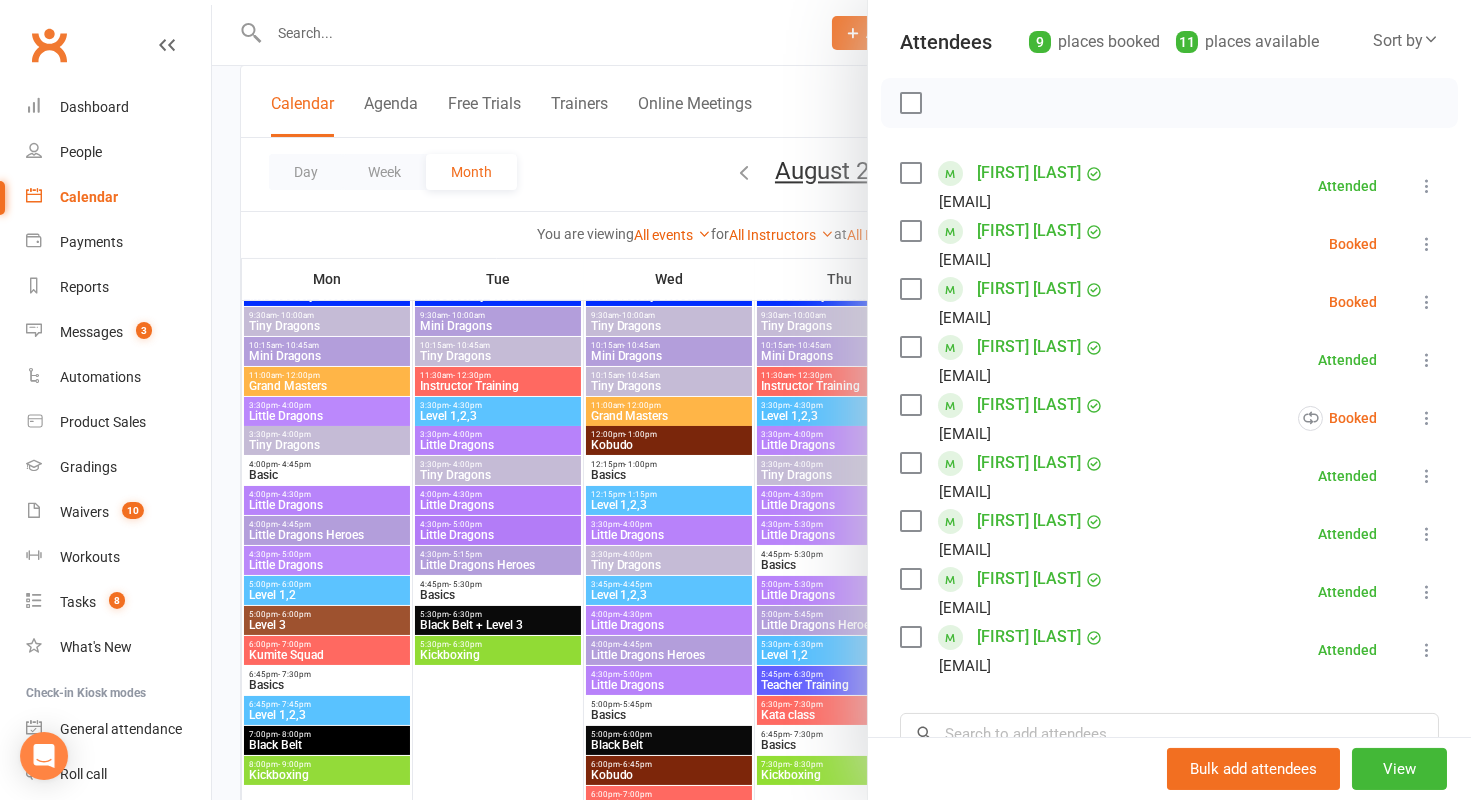 click at bounding box center [841, 400] 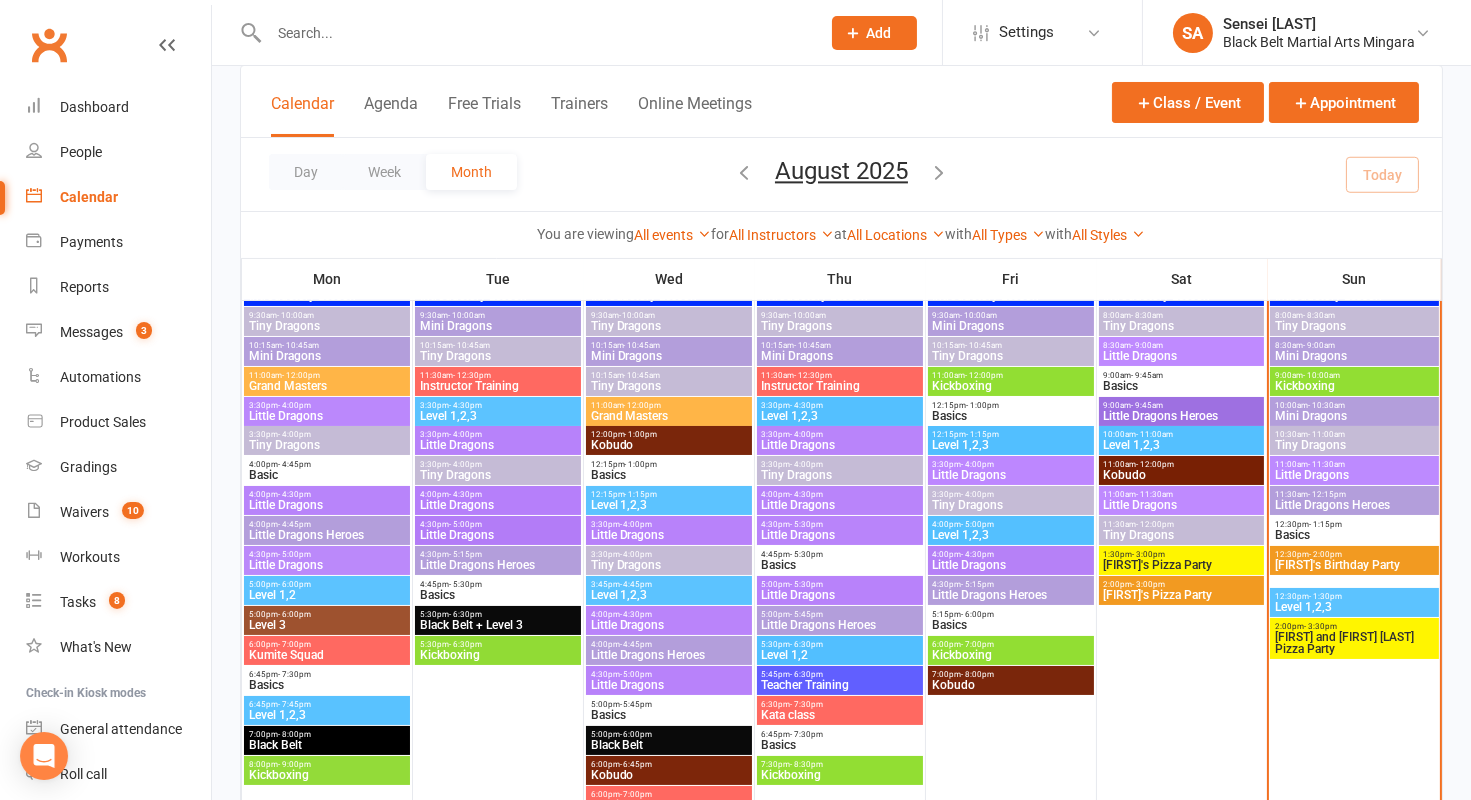 click on "Mini Dragons" at bounding box center [1354, 416] 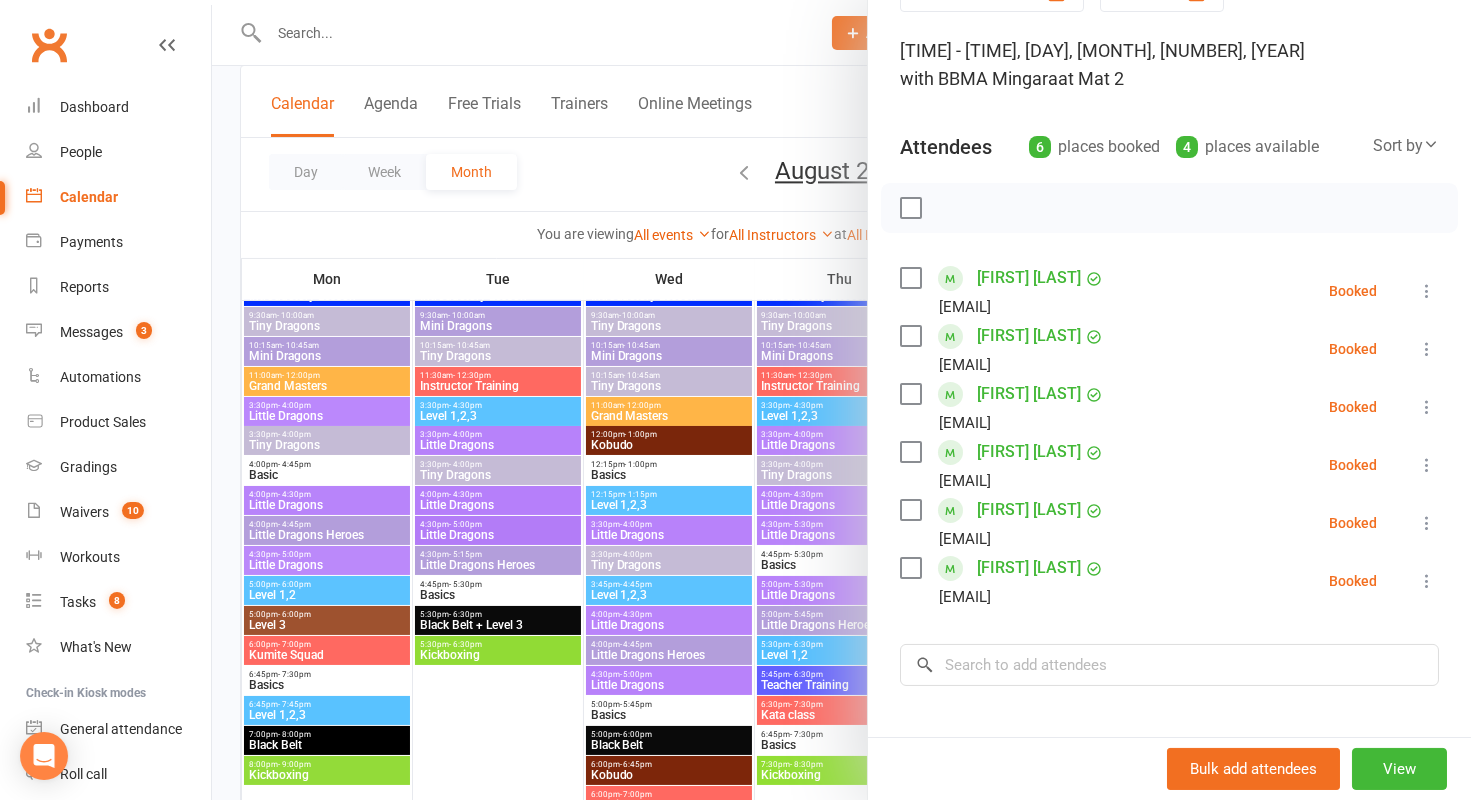 scroll, scrollTop: 114, scrollLeft: 0, axis: vertical 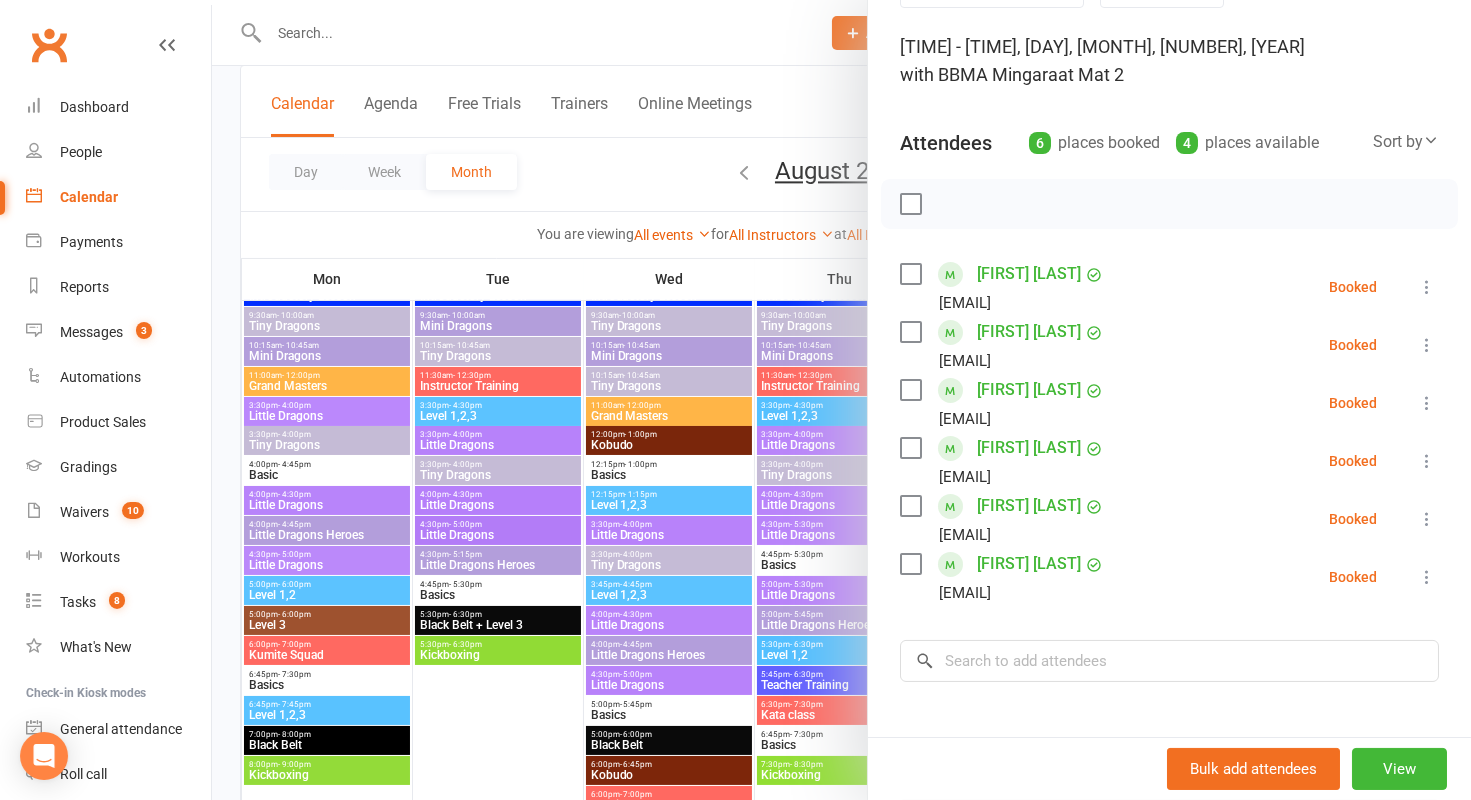 click at bounding box center (910, 448) 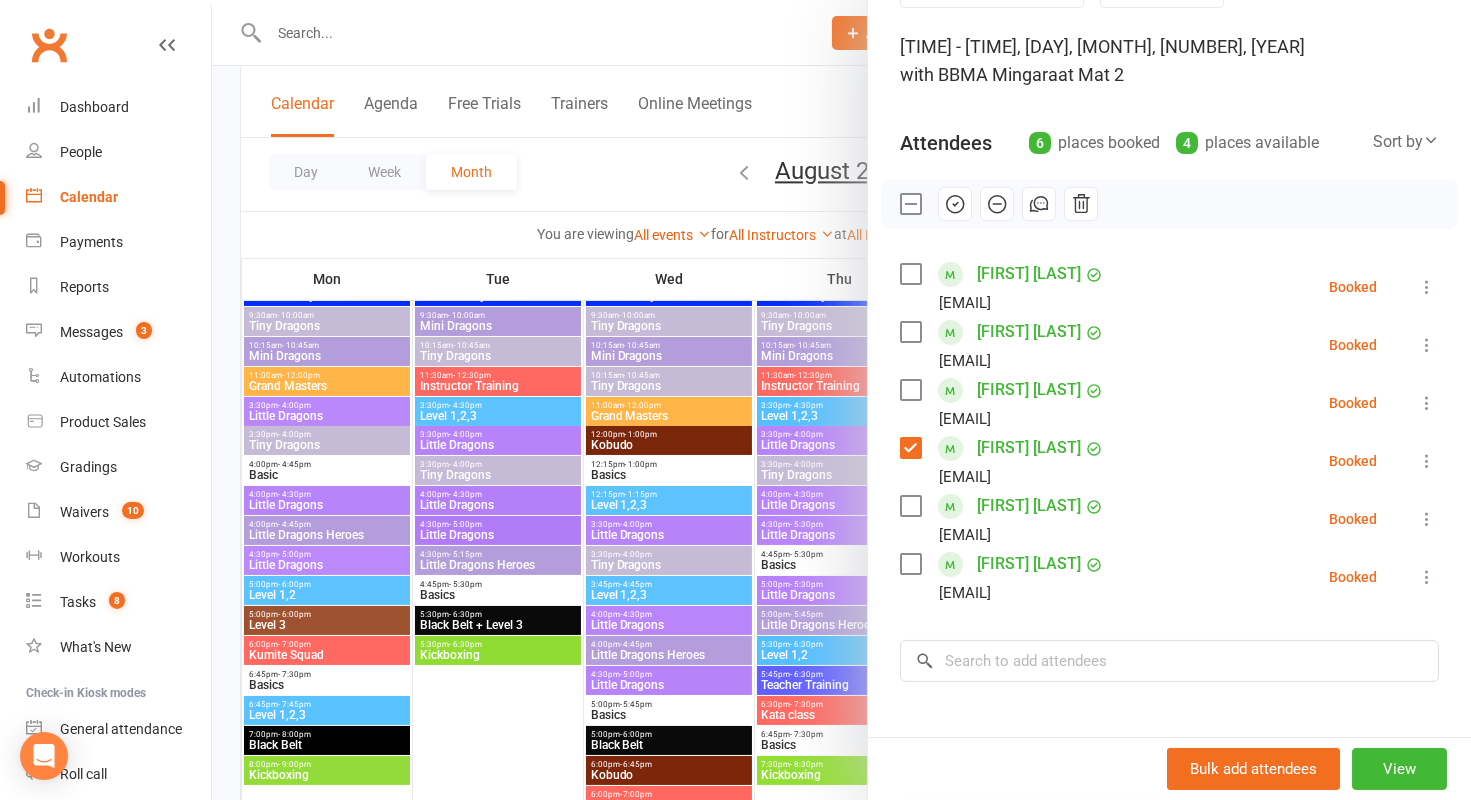click 